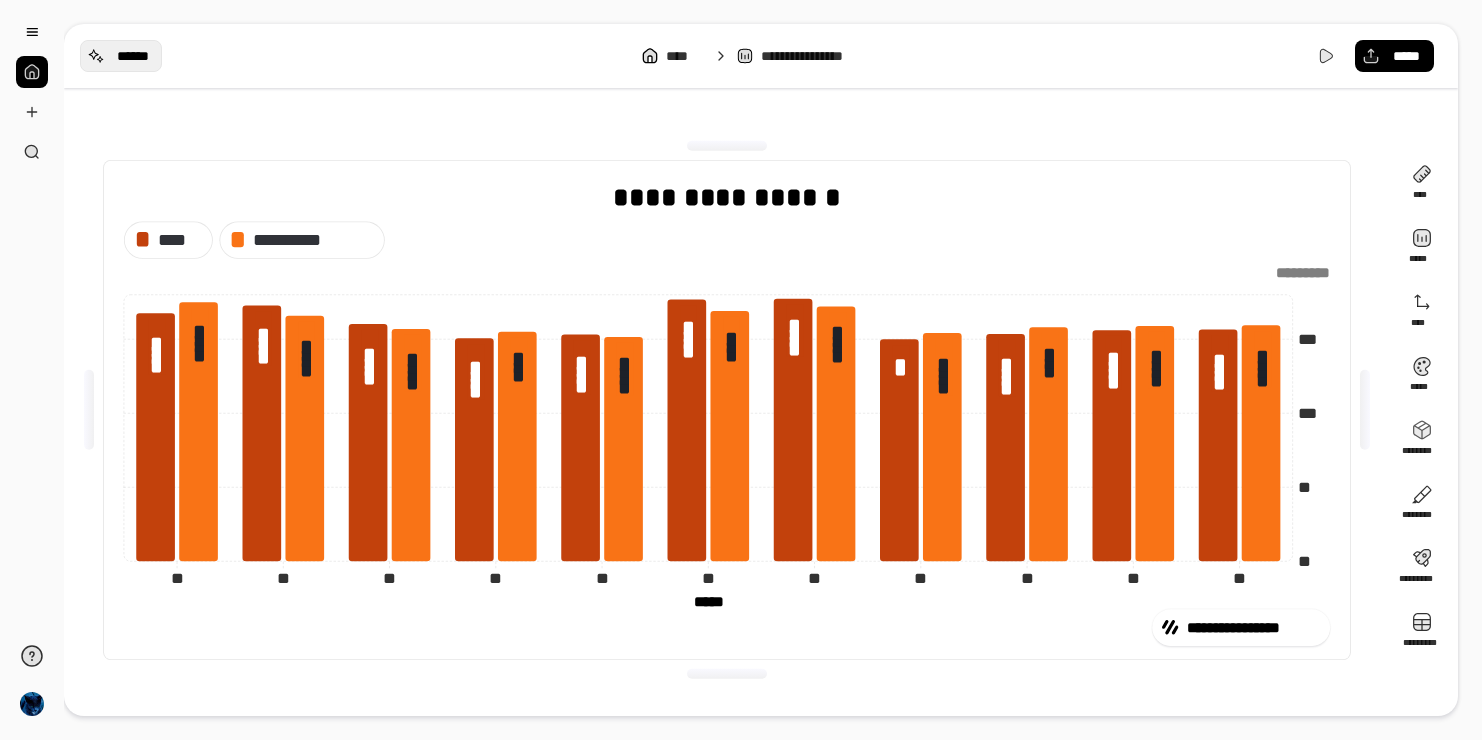 scroll, scrollTop: 0, scrollLeft: 0, axis: both 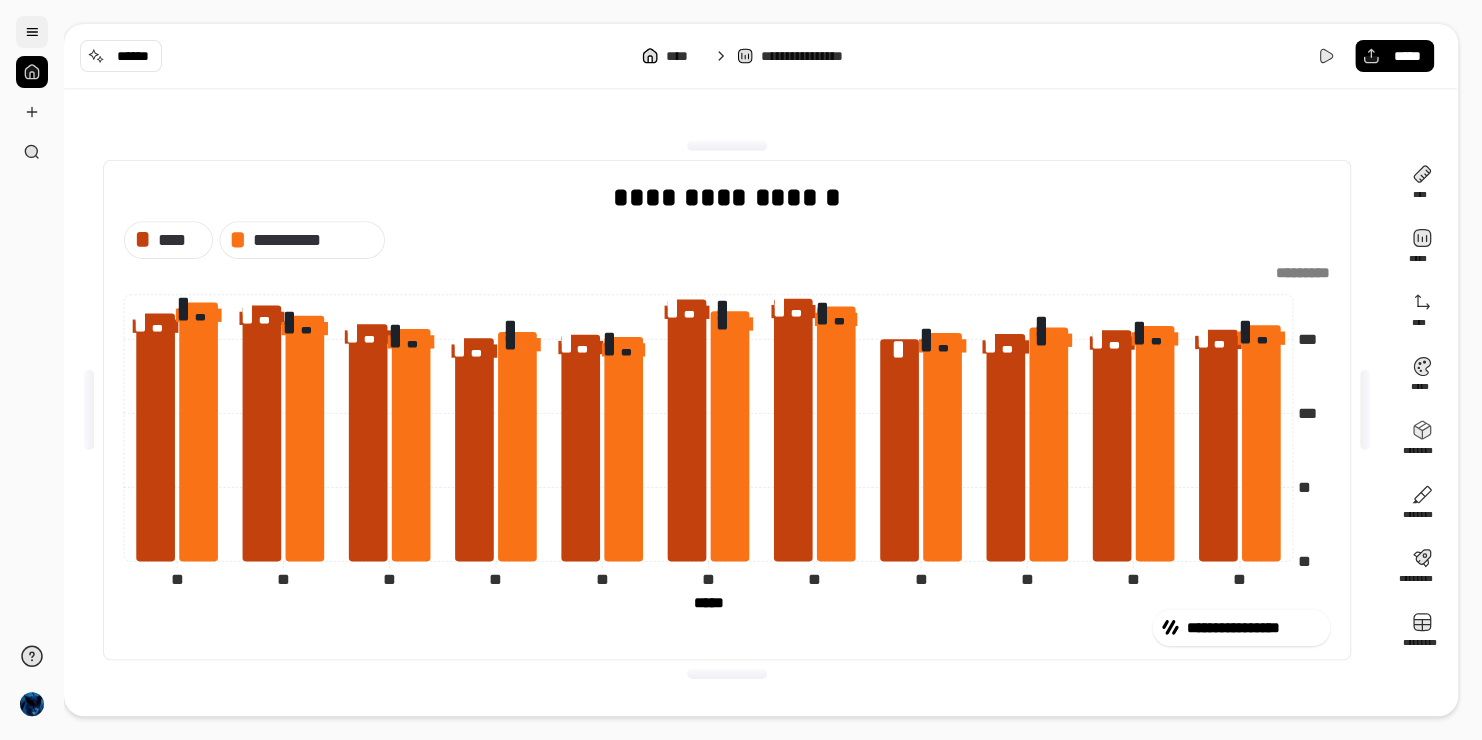 click at bounding box center [32, 32] 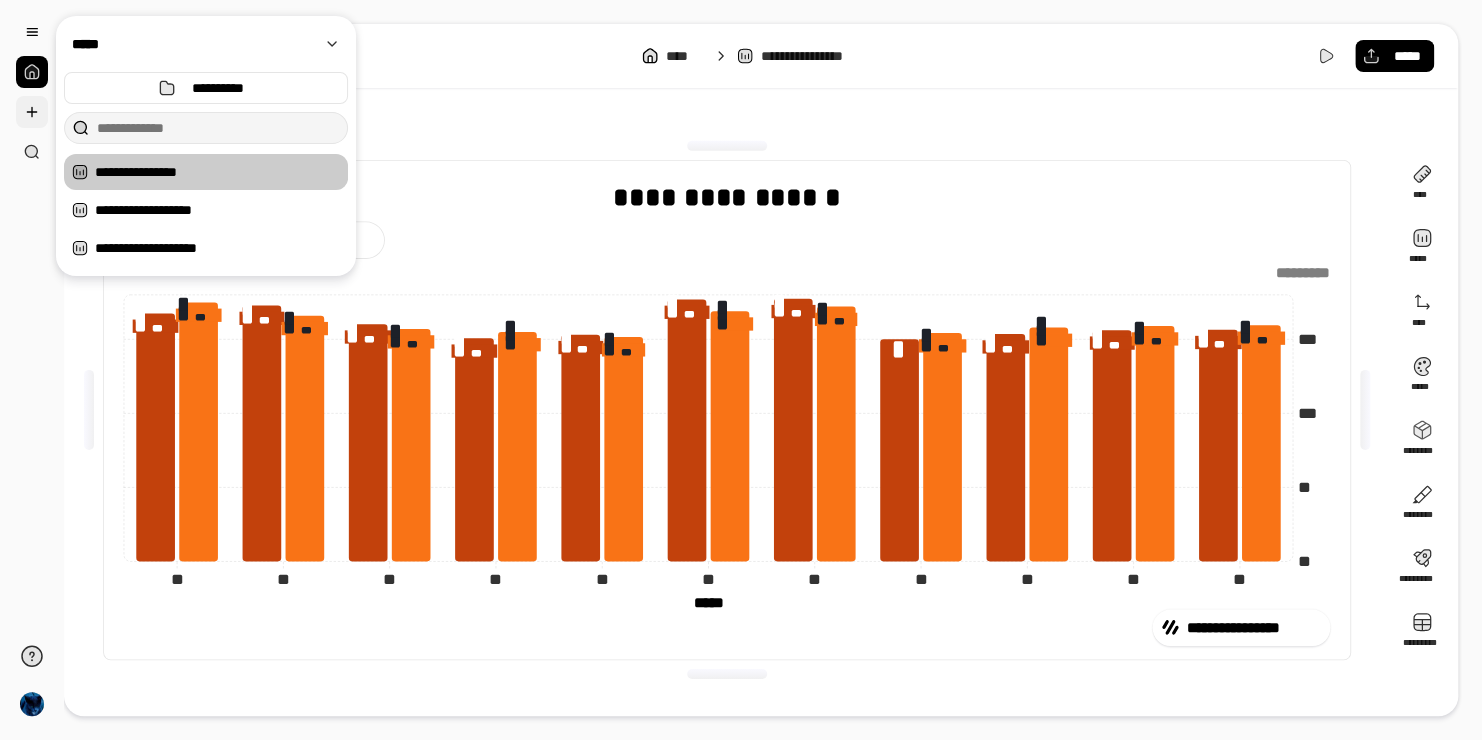 click at bounding box center (32, 112) 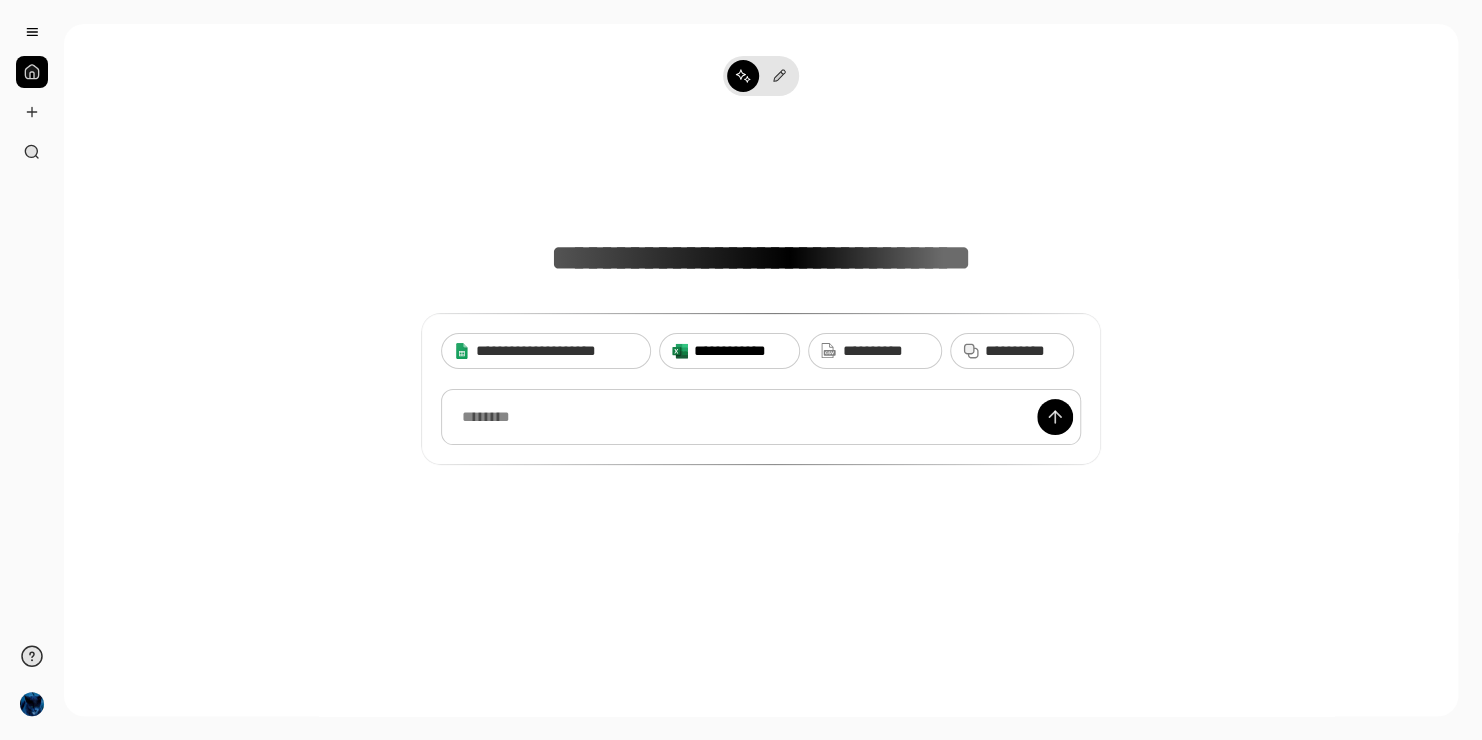 click on "**********" at bounding box center (740, 351) 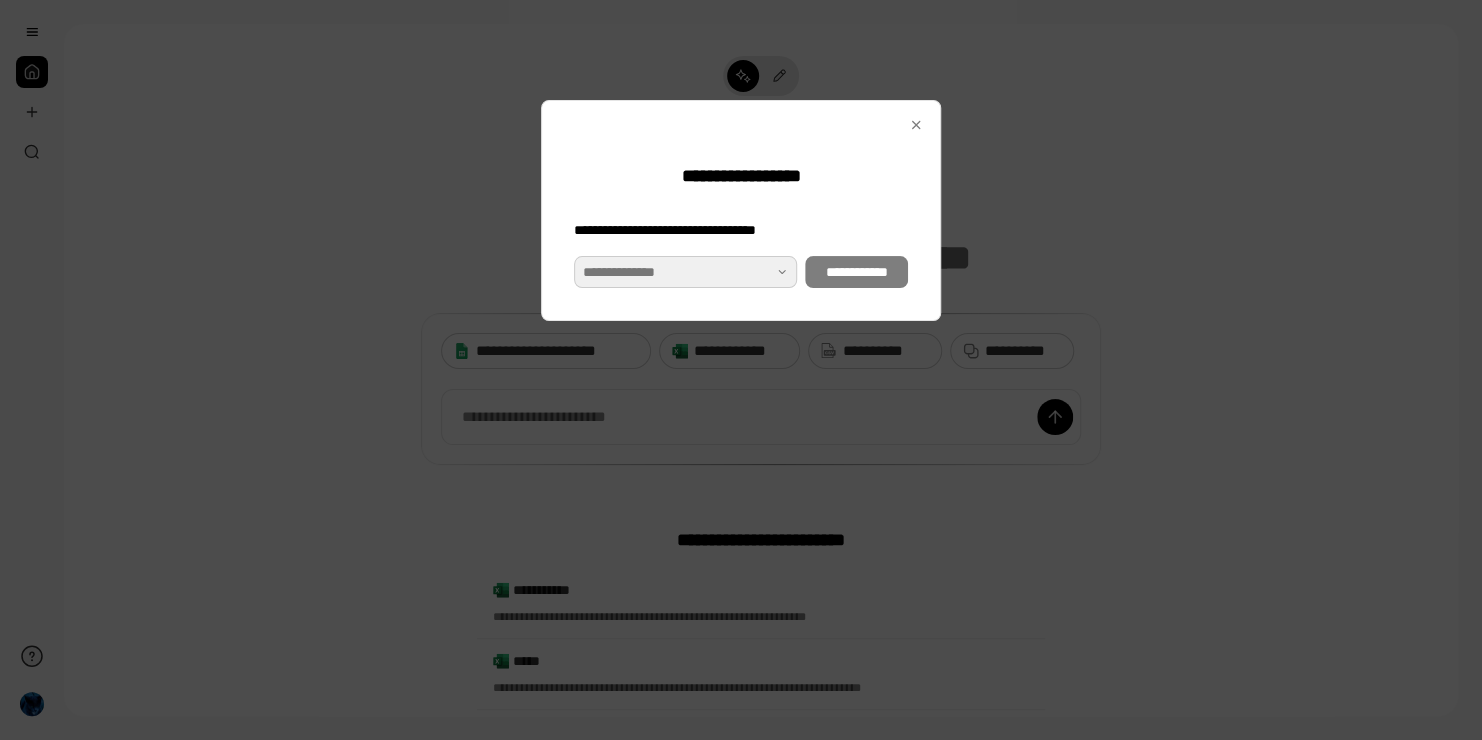 click at bounding box center (685, 272) 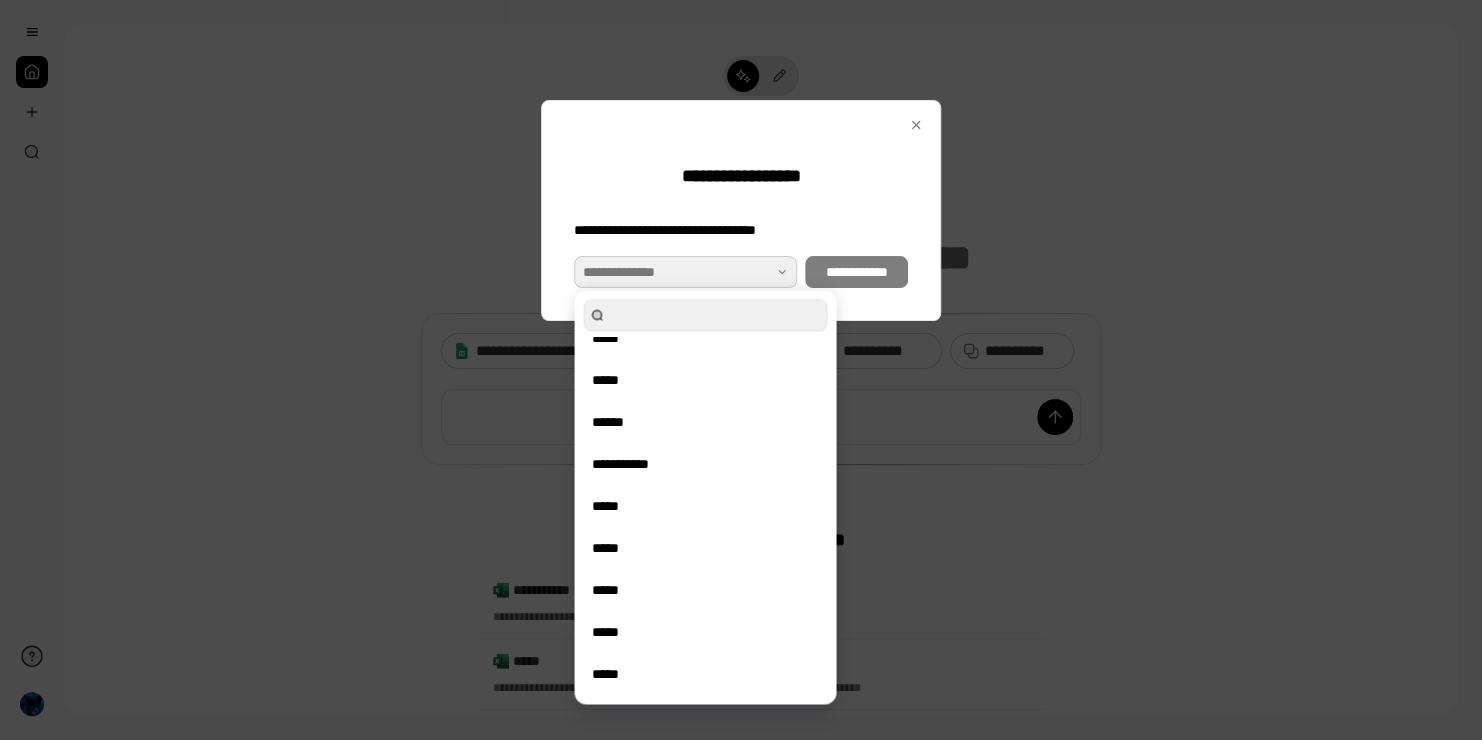 scroll, scrollTop: 102, scrollLeft: 0, axis: vertical 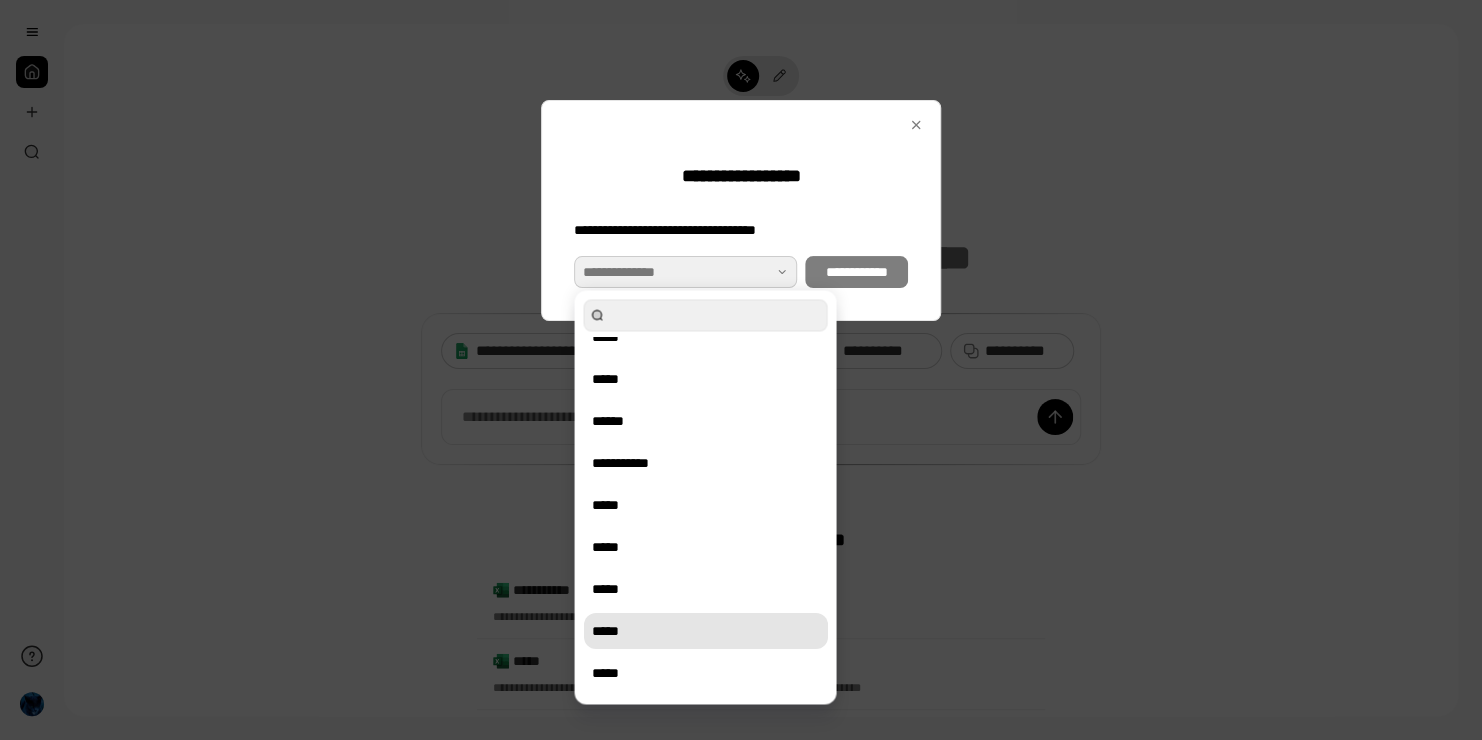 click on "*****" at bounding box center (705, 631) 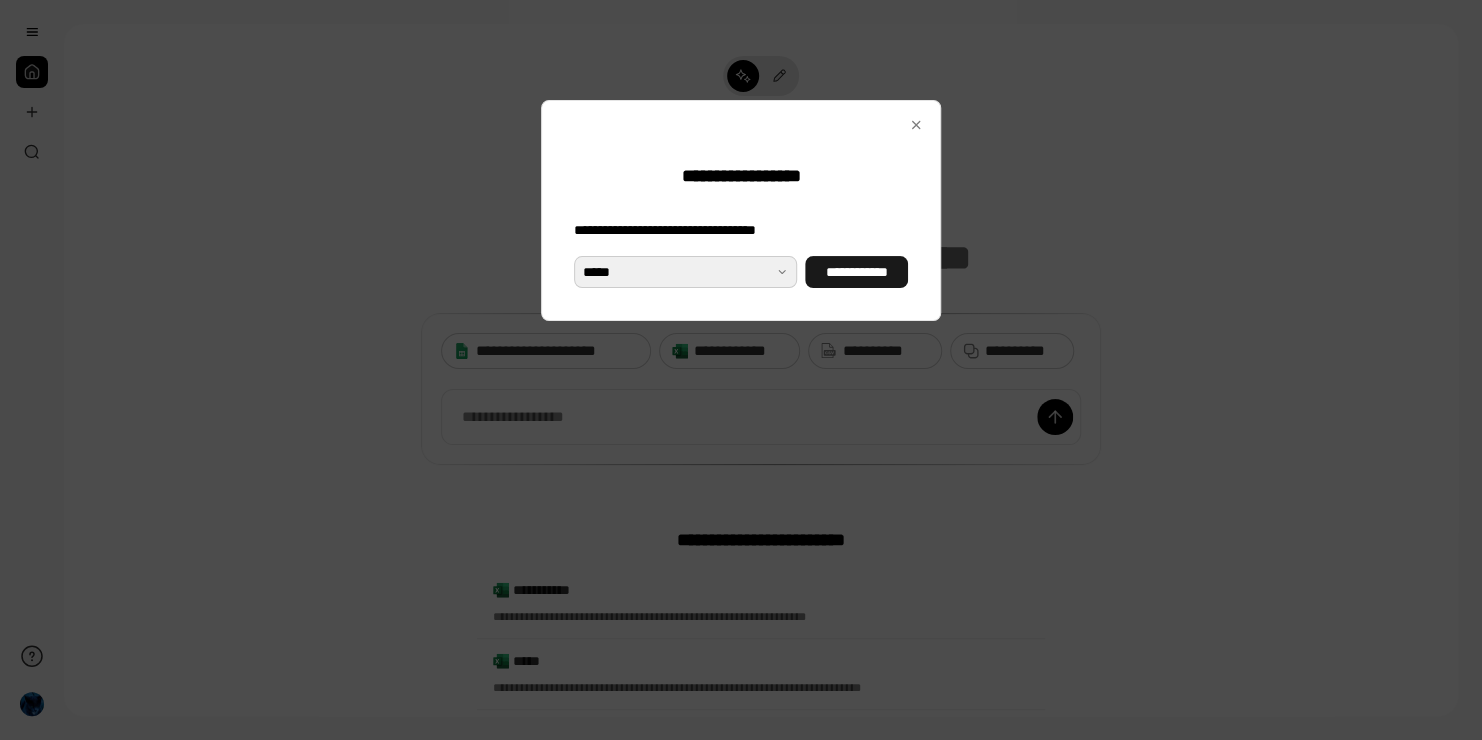 click on "**********" at bounding box center (856, 272) 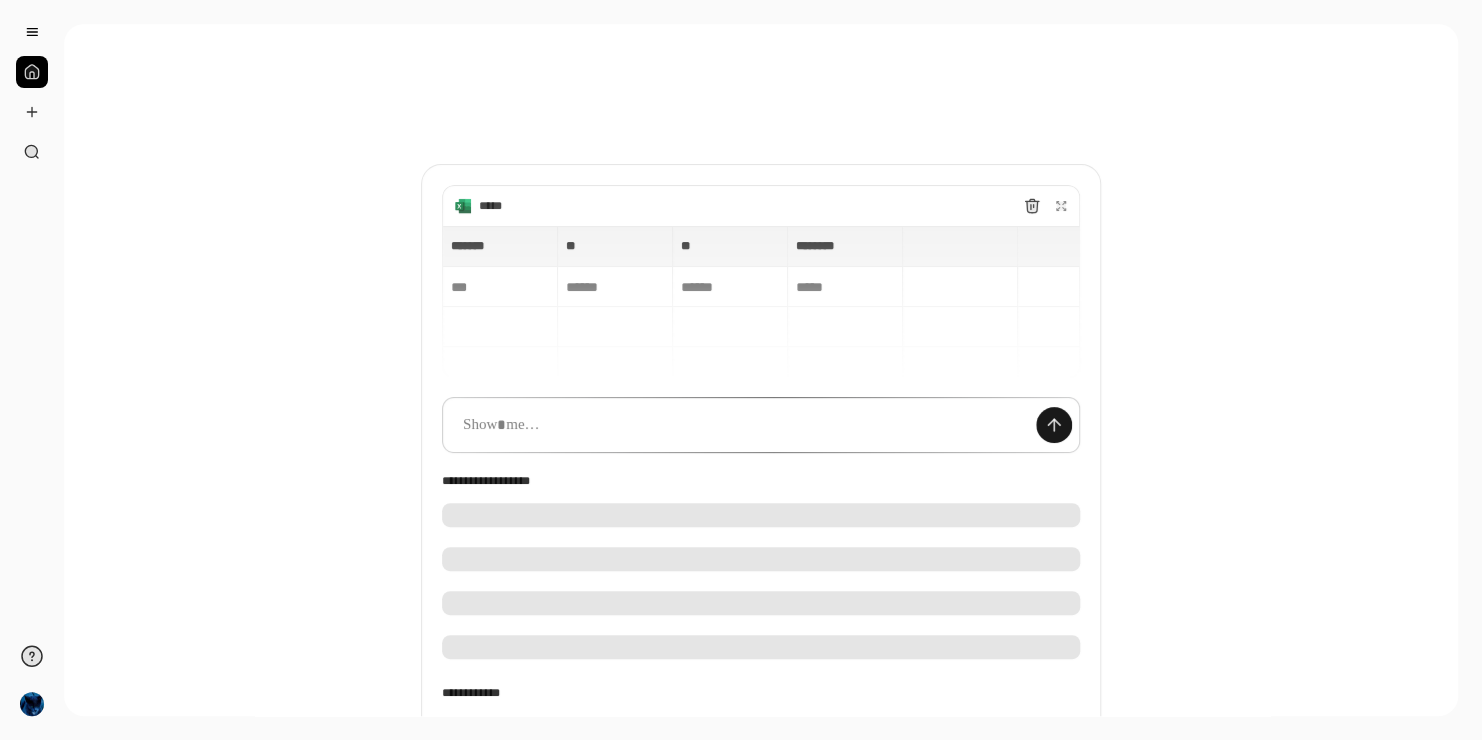 click at bounding box center (1054, 425) 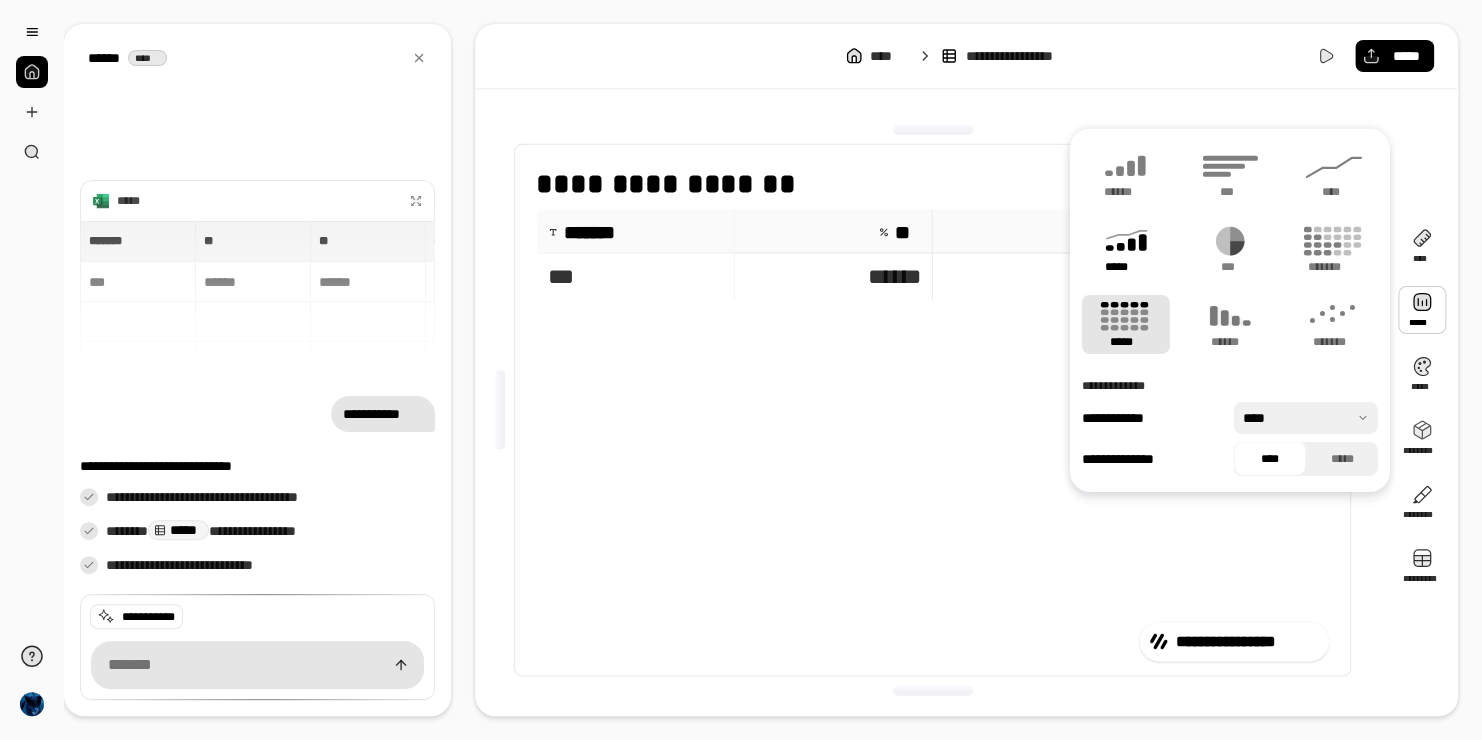 click 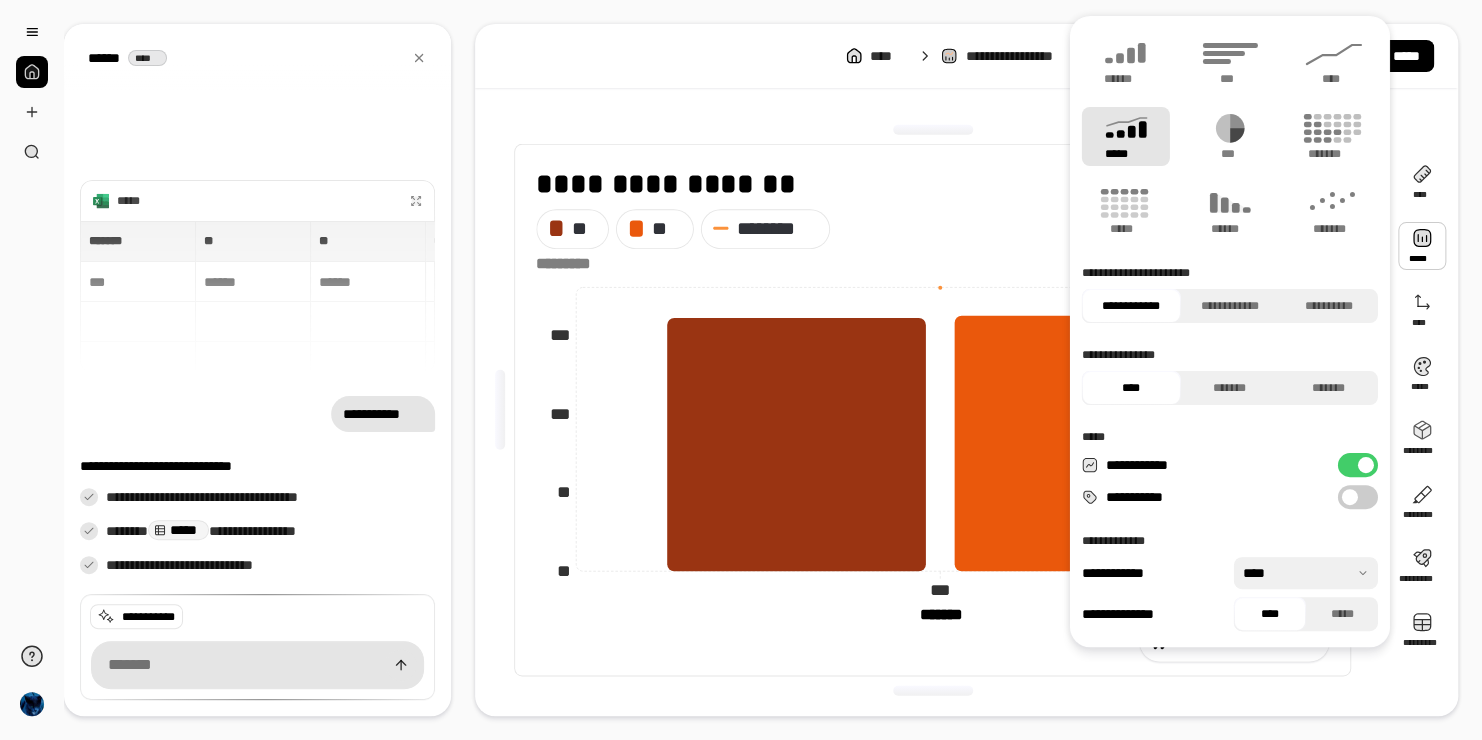 click at bounding box center [933, 690] 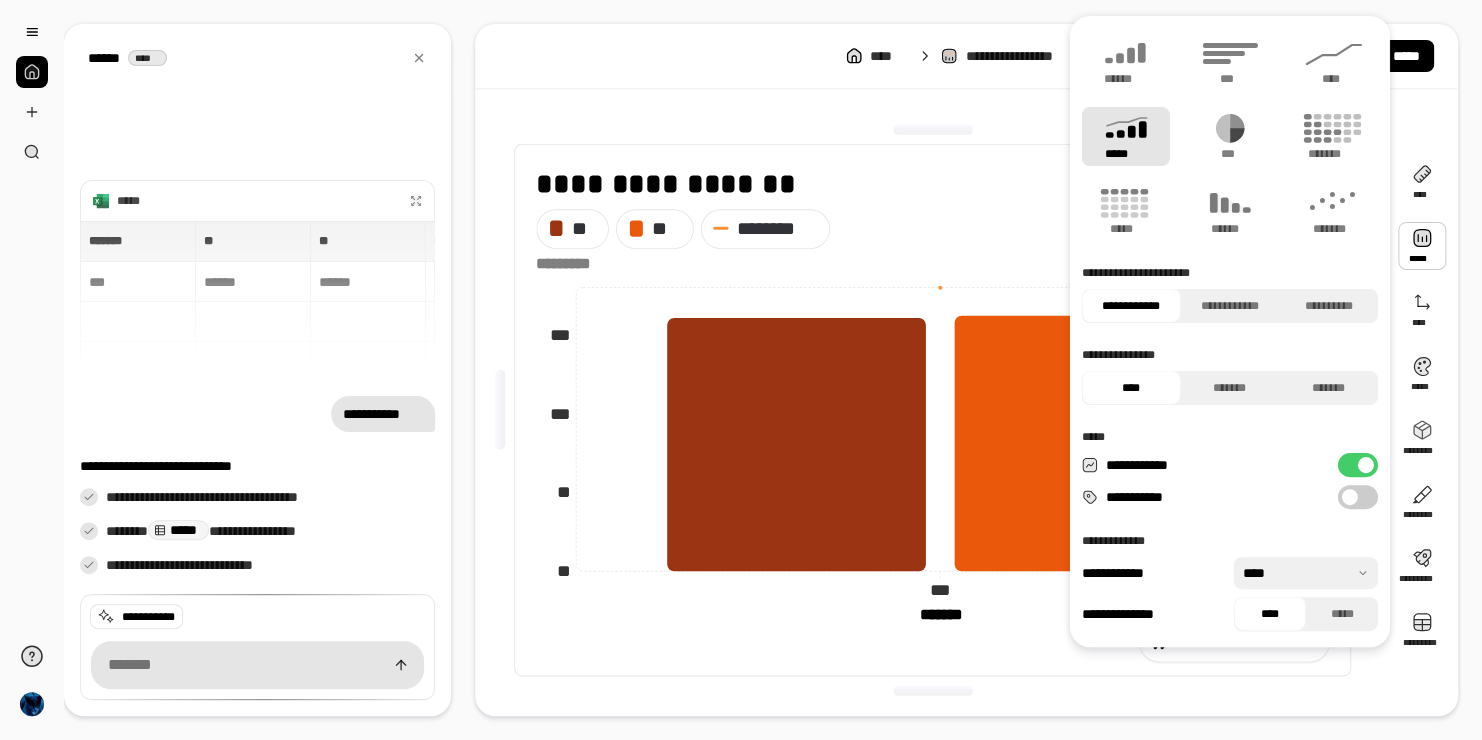 click at bounding box center [1422, 246] 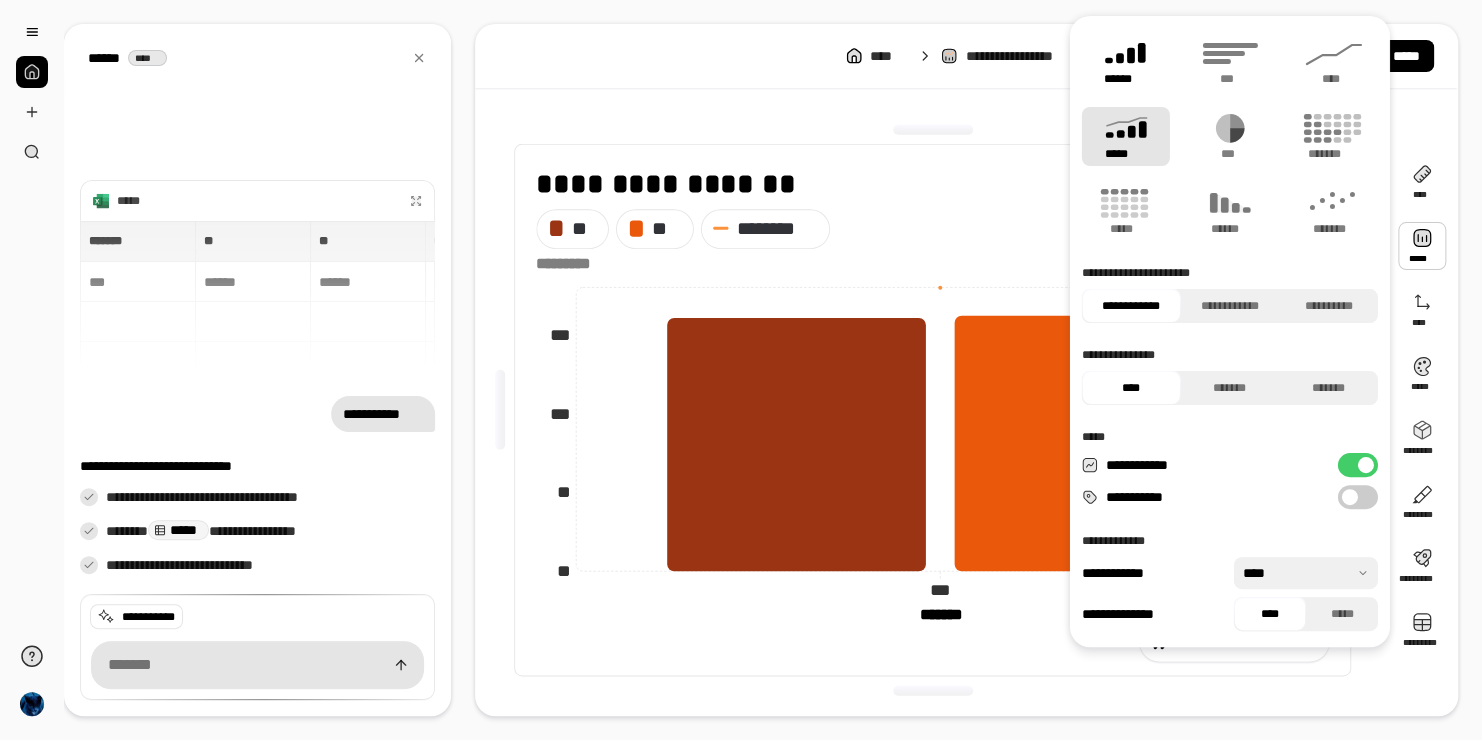 click 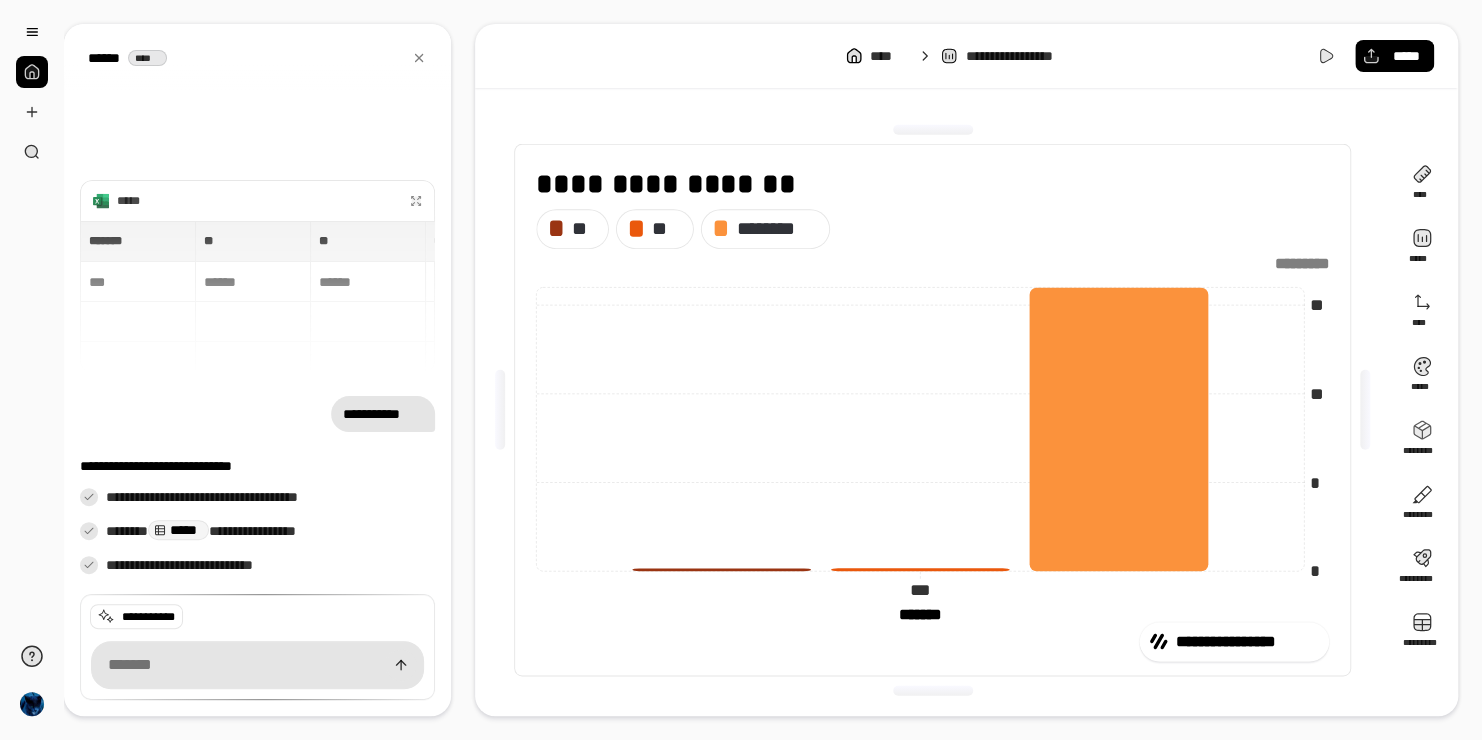 click on "**********" at bounding box center (932, 410) 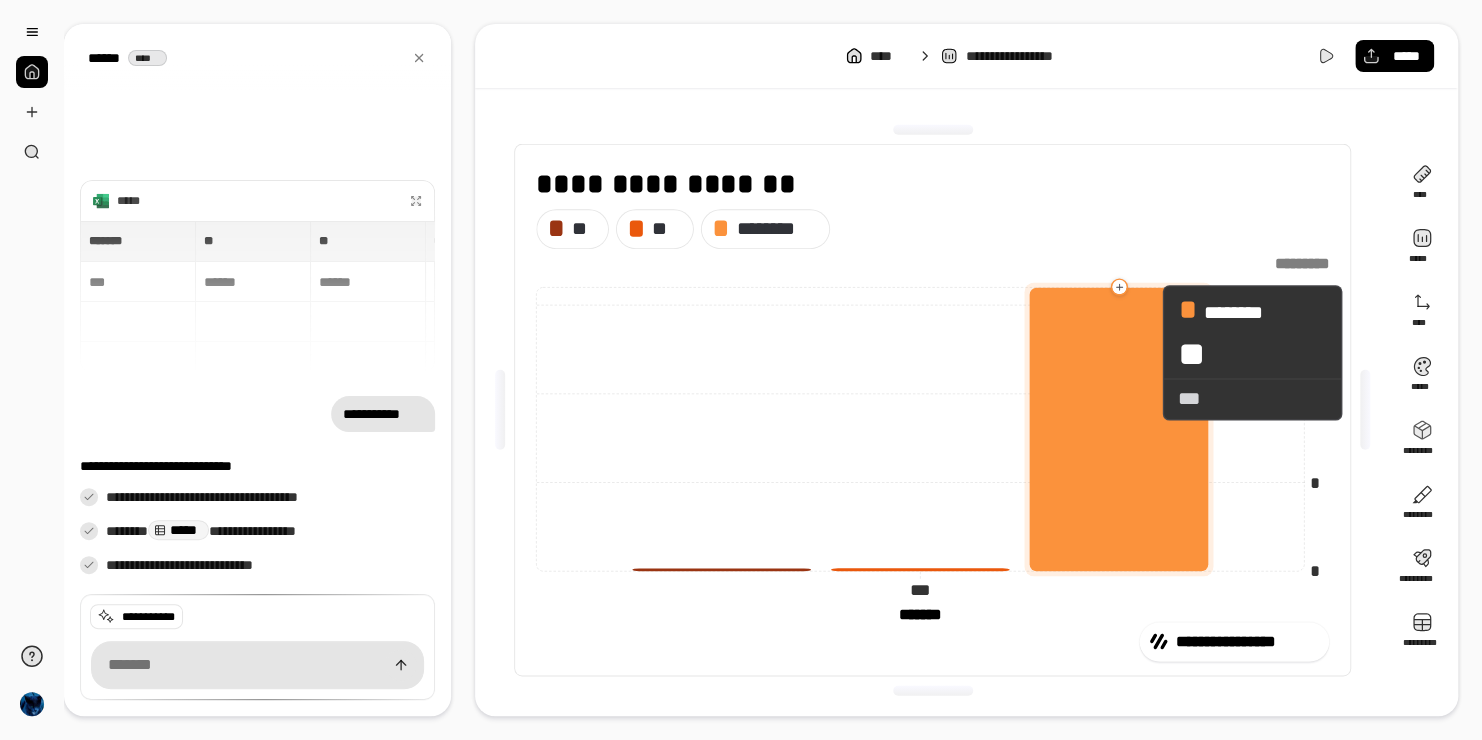 click 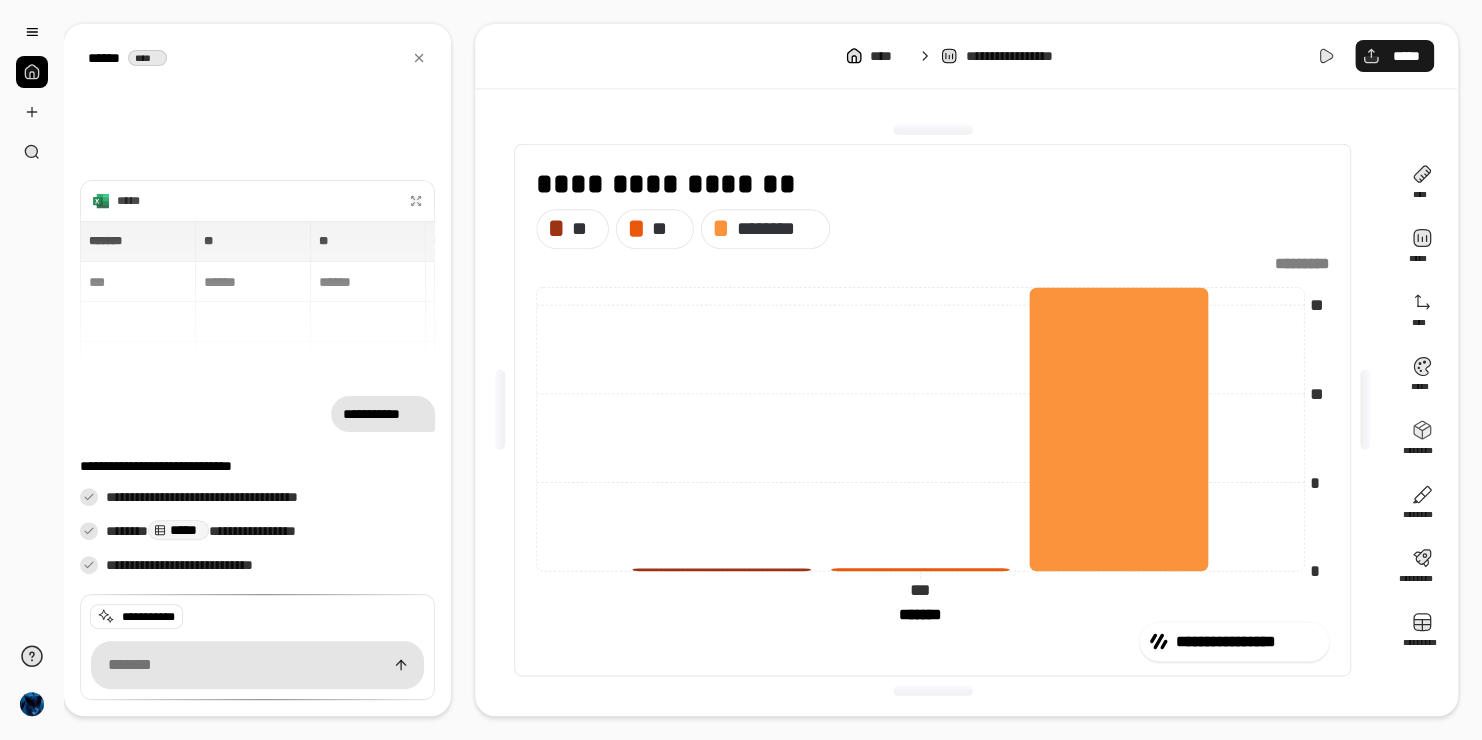 click on "*****" at bounding box center [1406, 56] 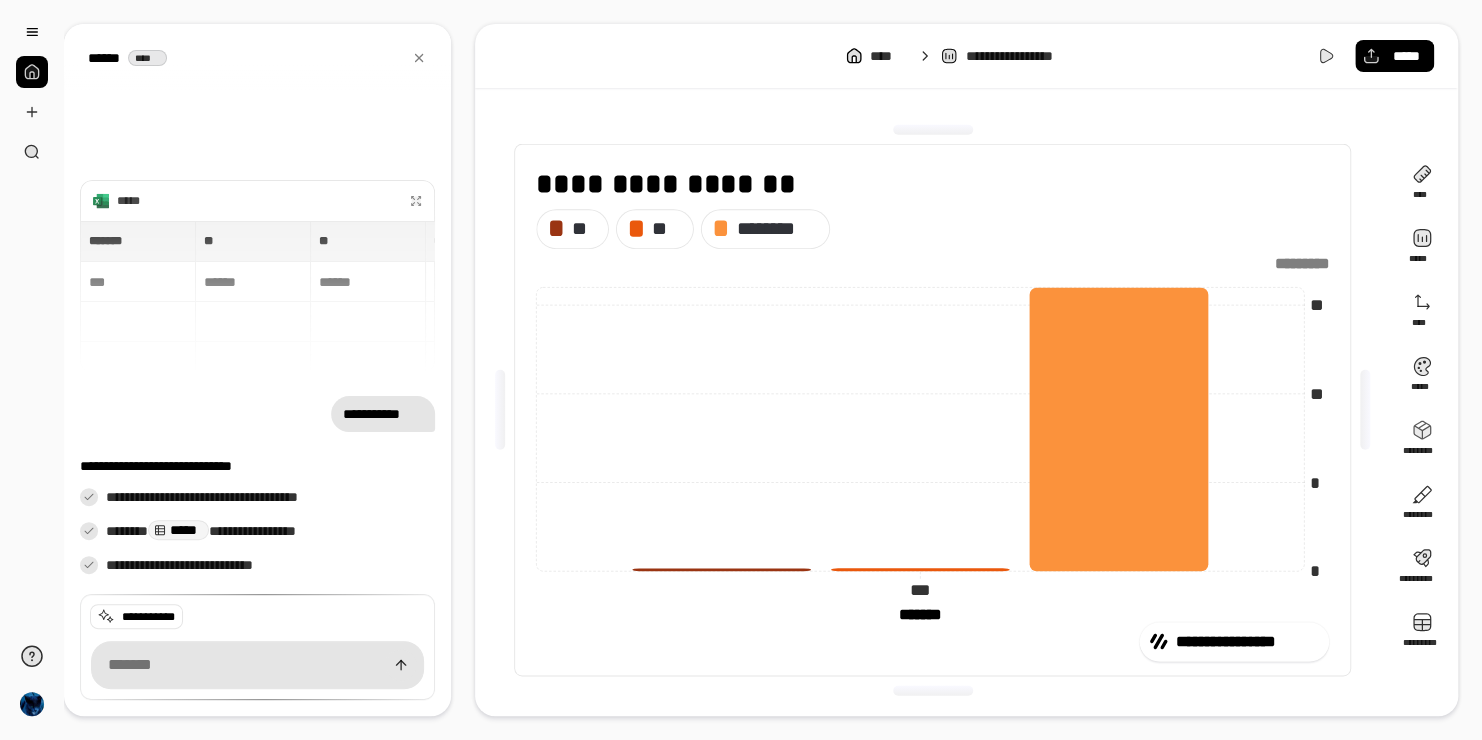 type 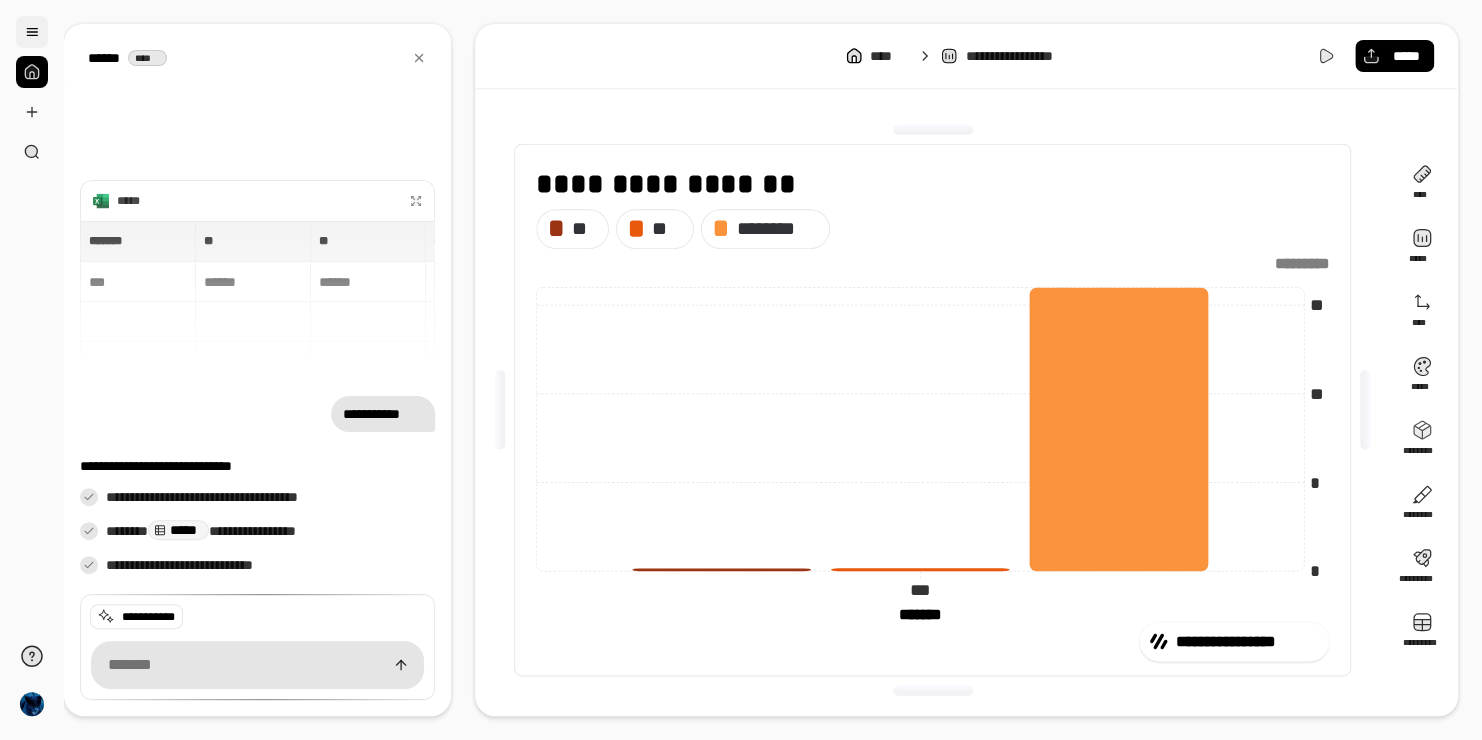 click at bounding box center [32, 32] 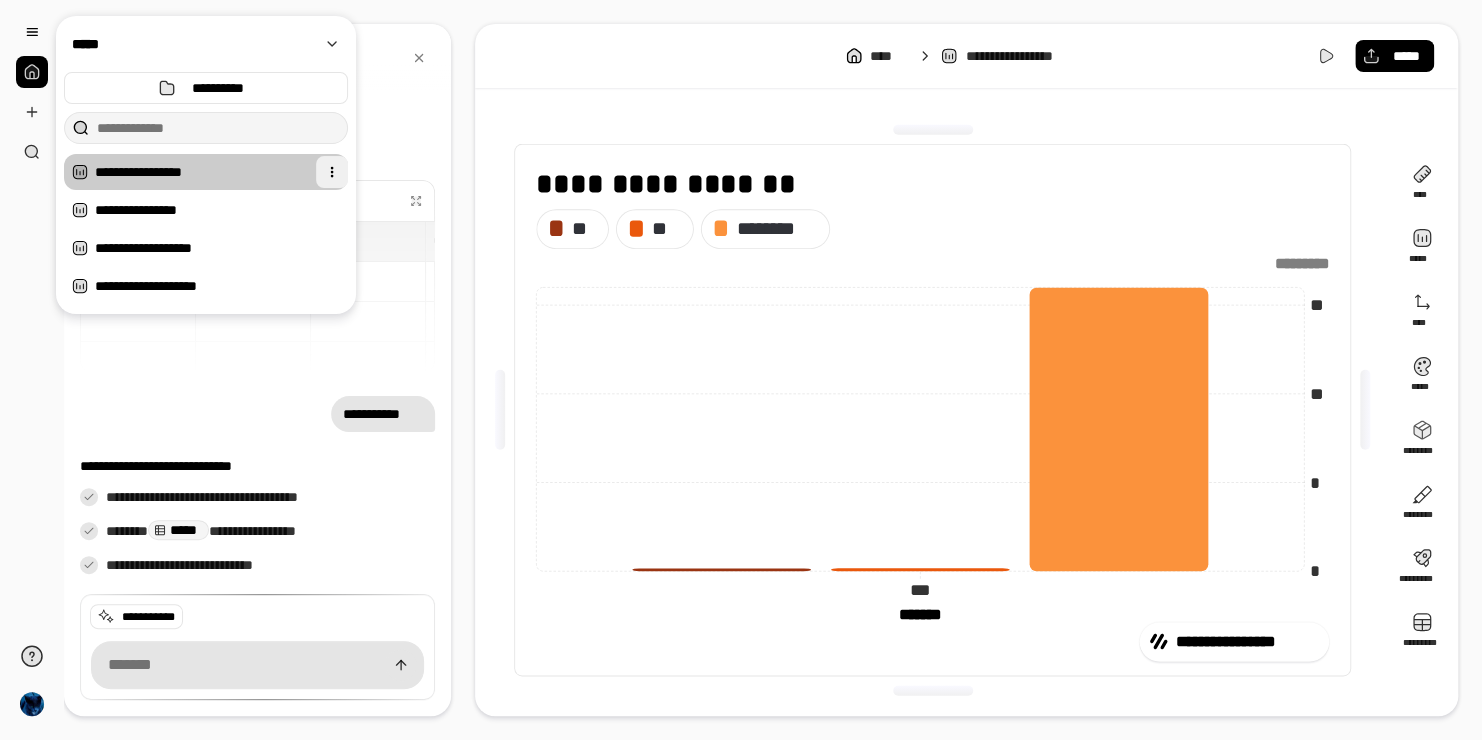click at bounding box center (332, 172) 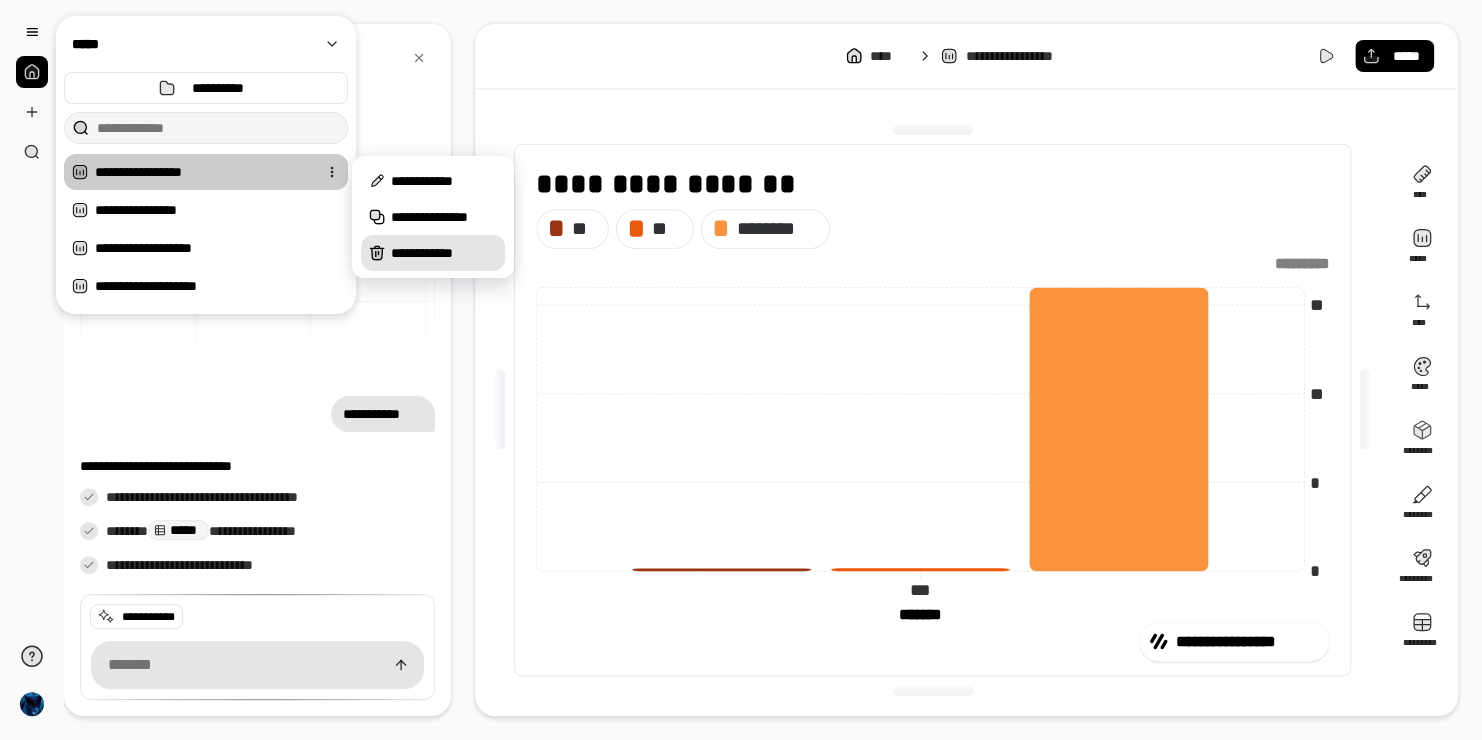 click on "**********" at bounding box center [444, 253] 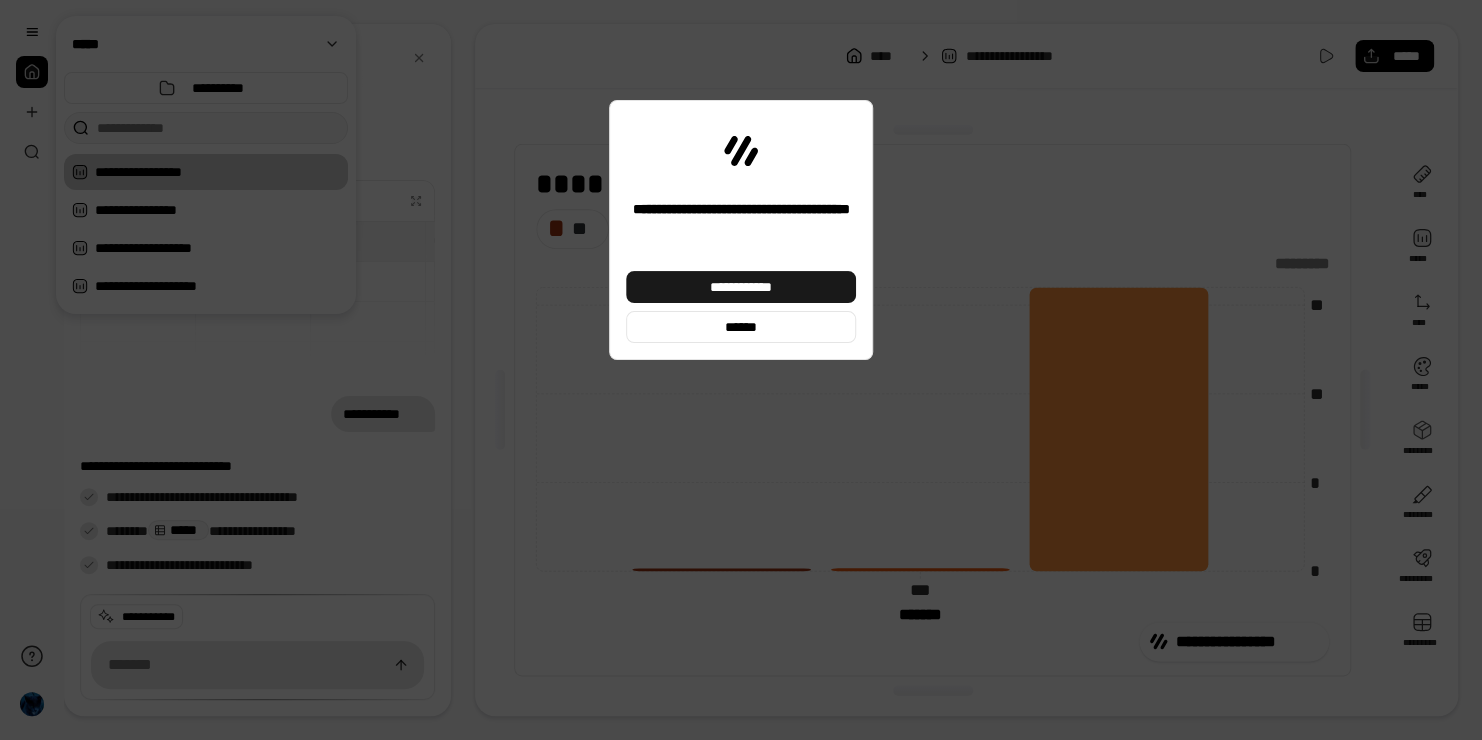 click on "**********" at bounding box center (741, 287) 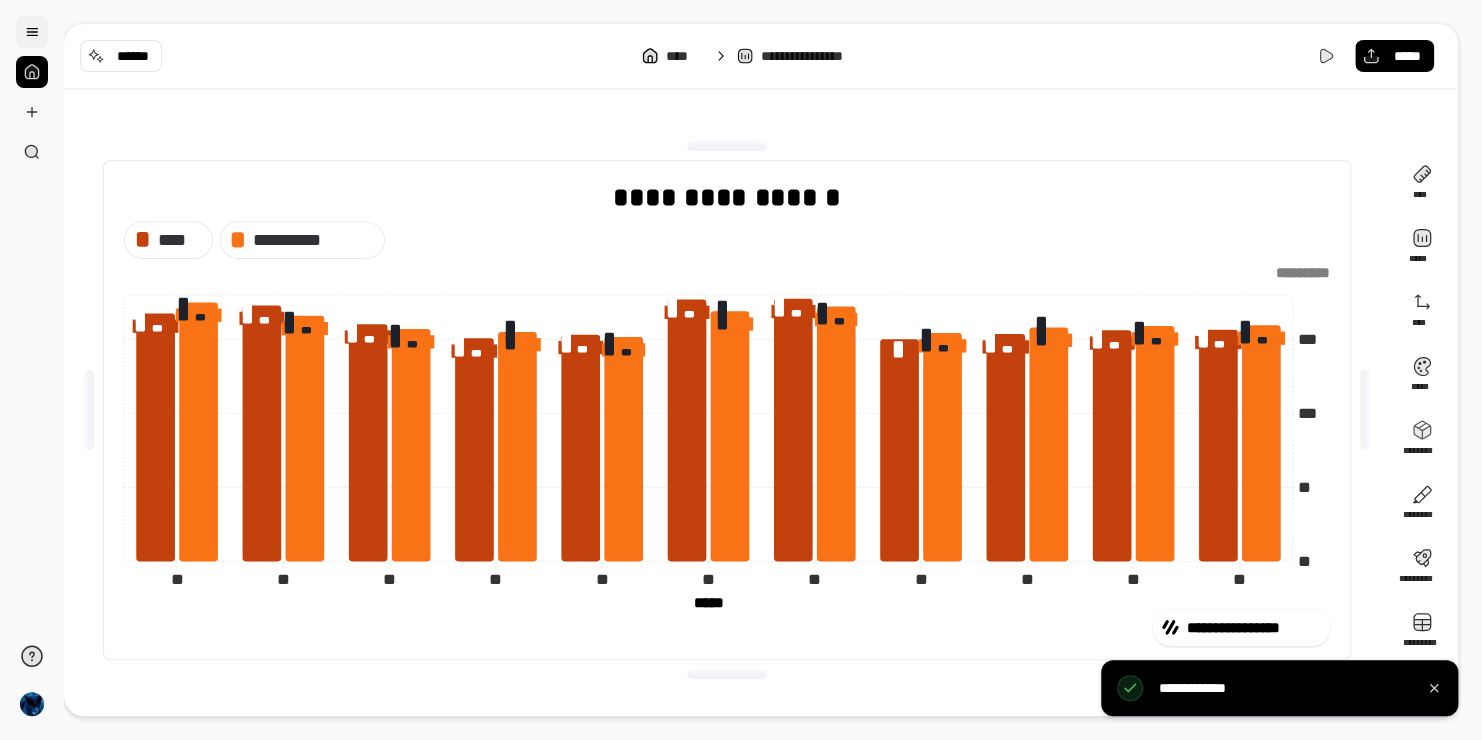 click at bounding box center (32, 32) 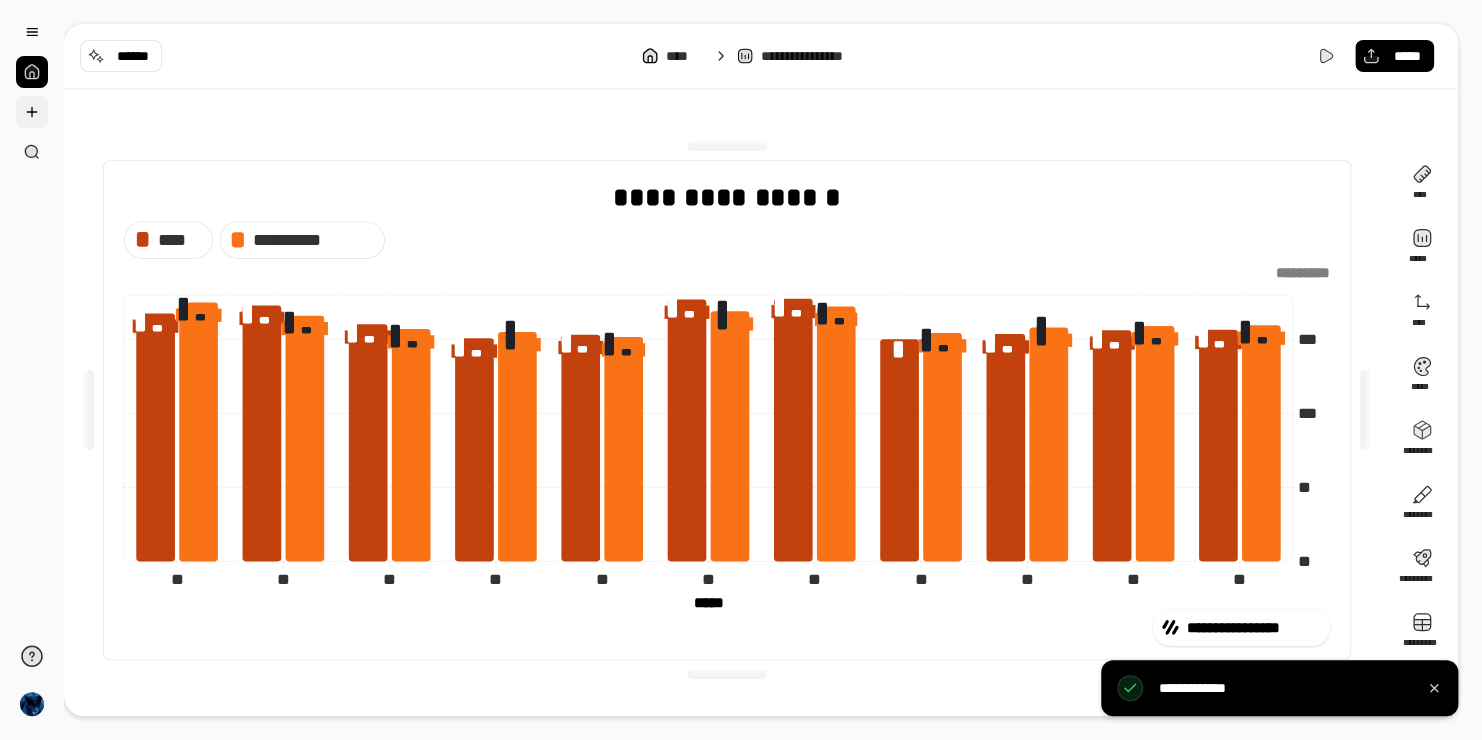 click at bounding box center [32, 112] 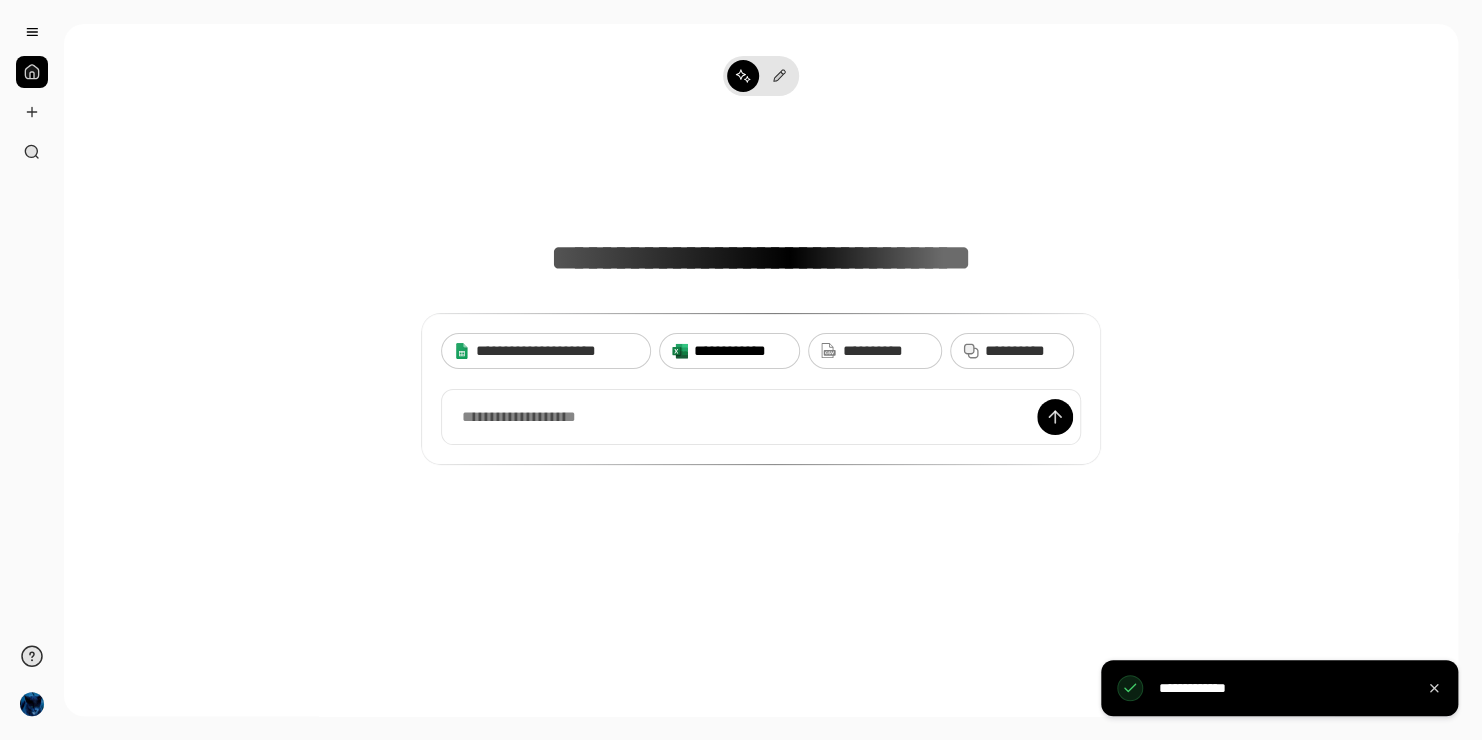 click on "**********" at bounding box center [729, 351] 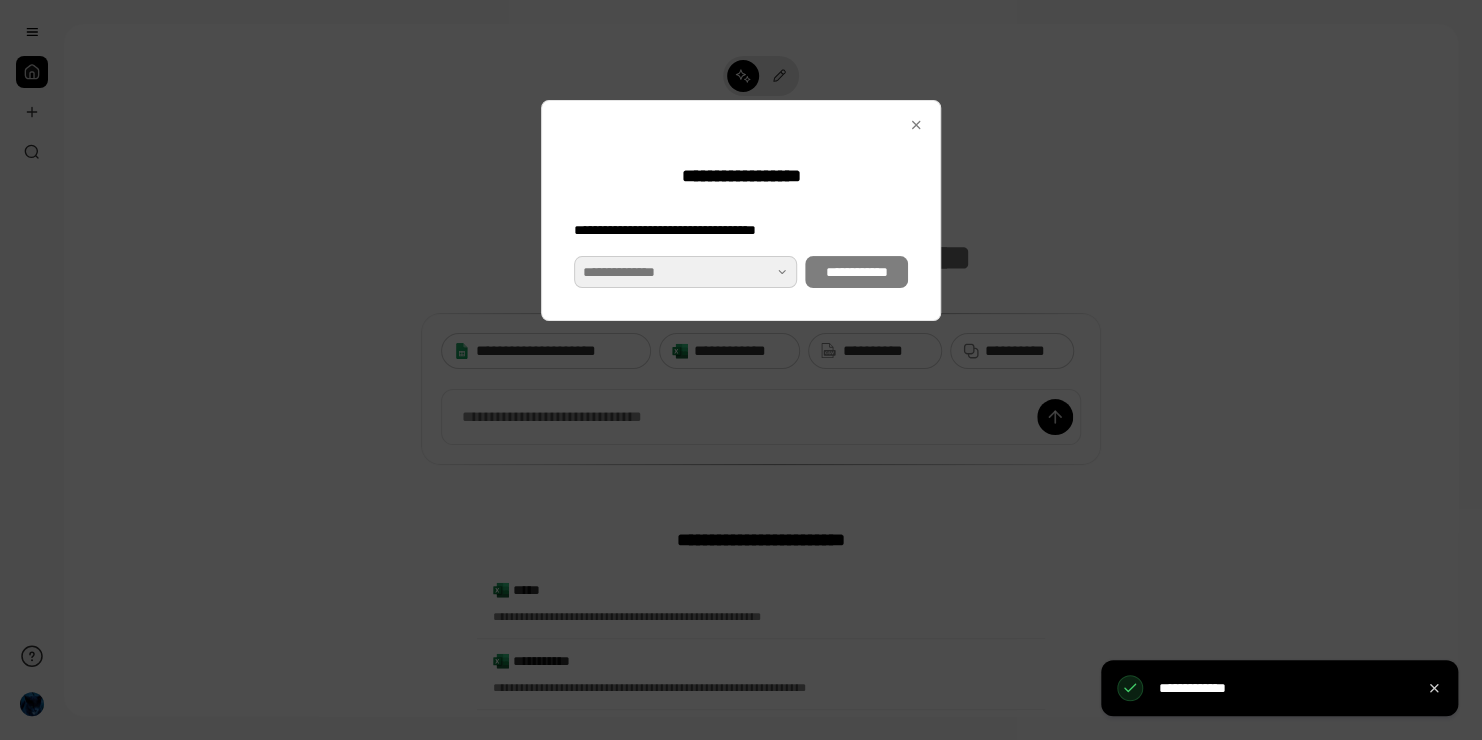 click at bounding box center (685, 272) 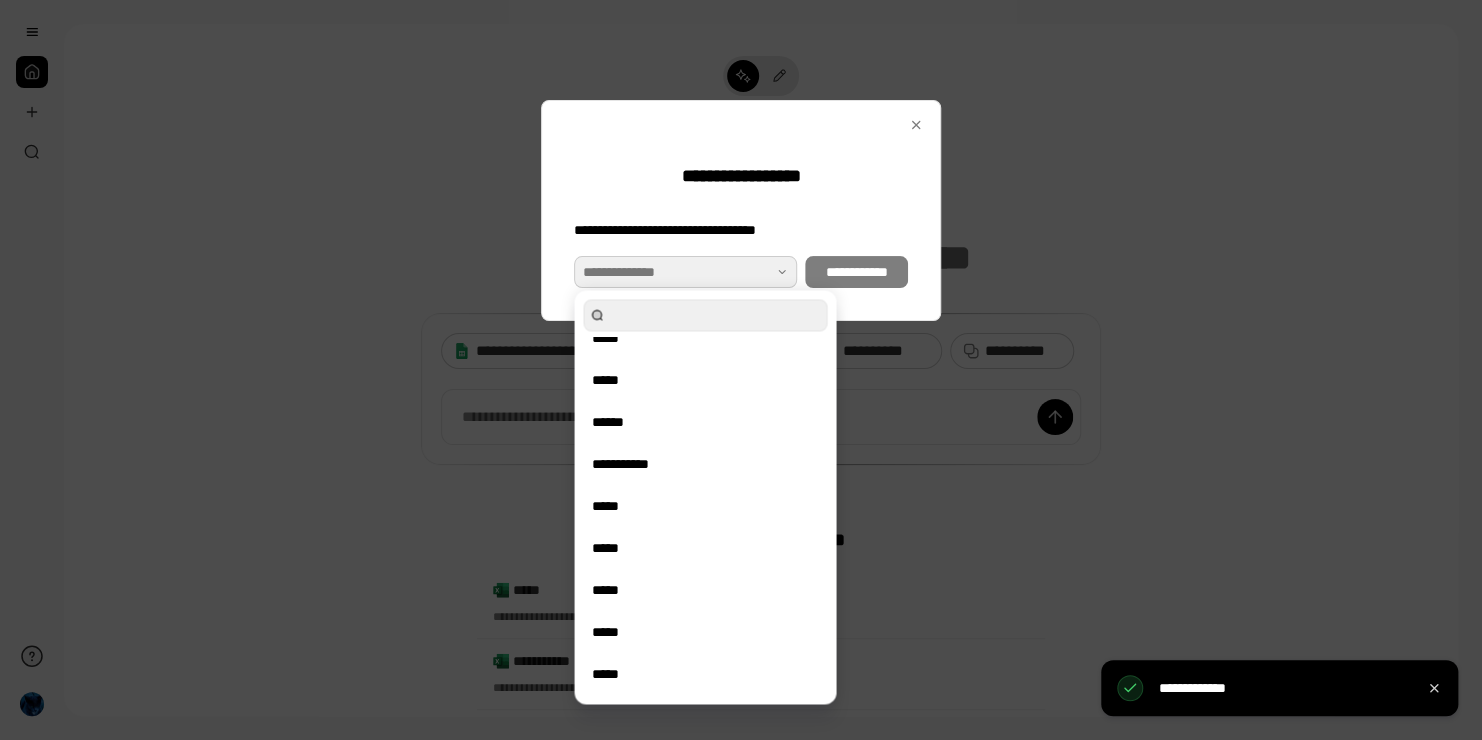 scroll, scrollTop: 102, scrollLeft: 0, axis: vertical 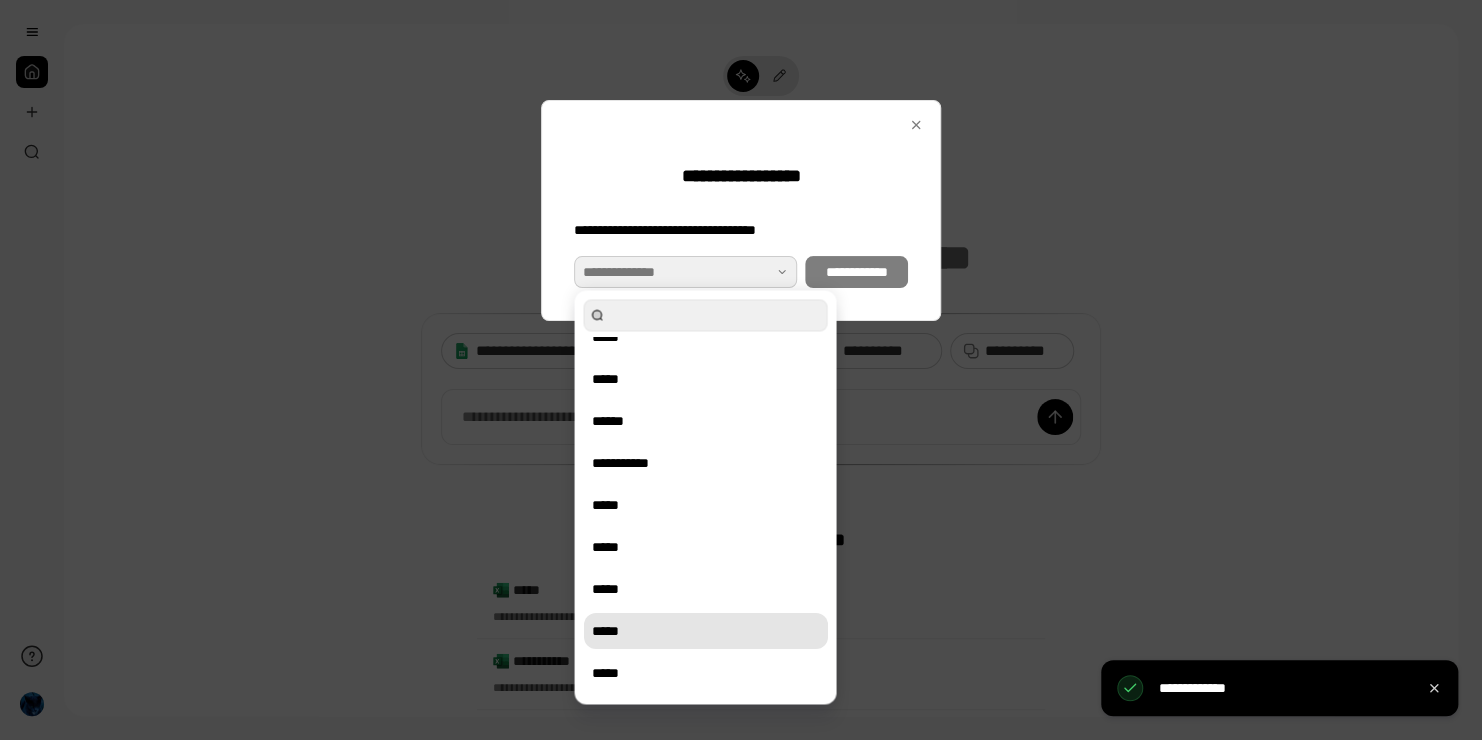 click on "*****" at bounding box center [705, 631] 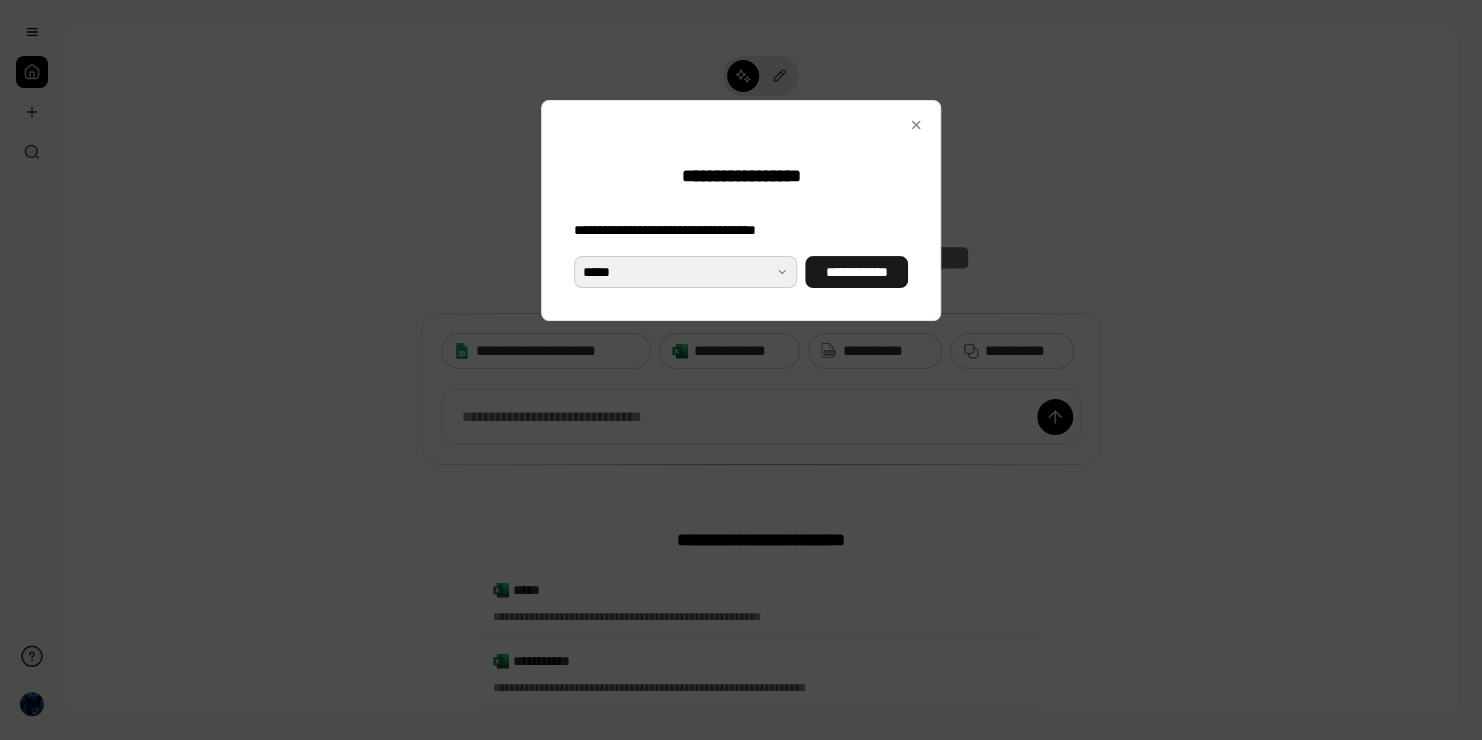 click on "**********" at bounding box center [856, 272] 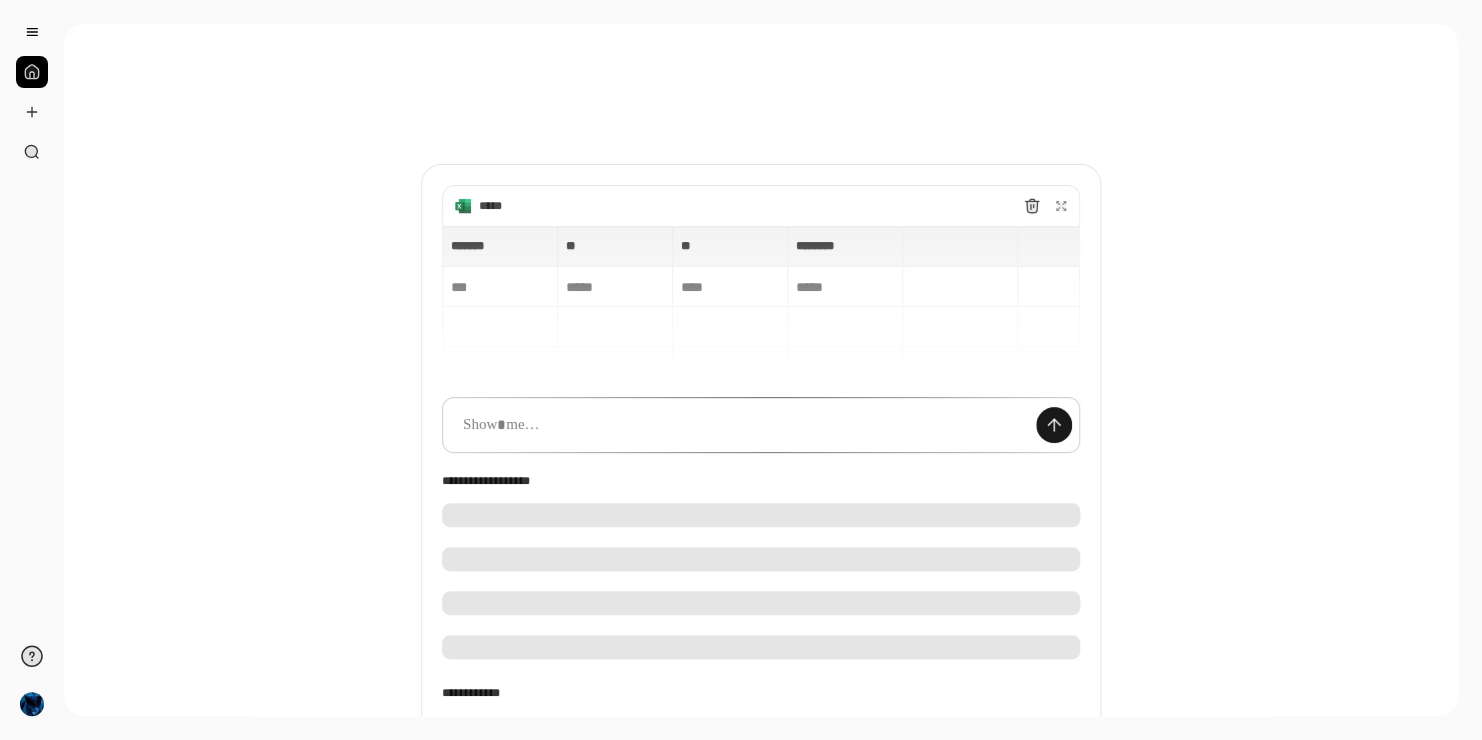 click at bounding box center [1054, 425] 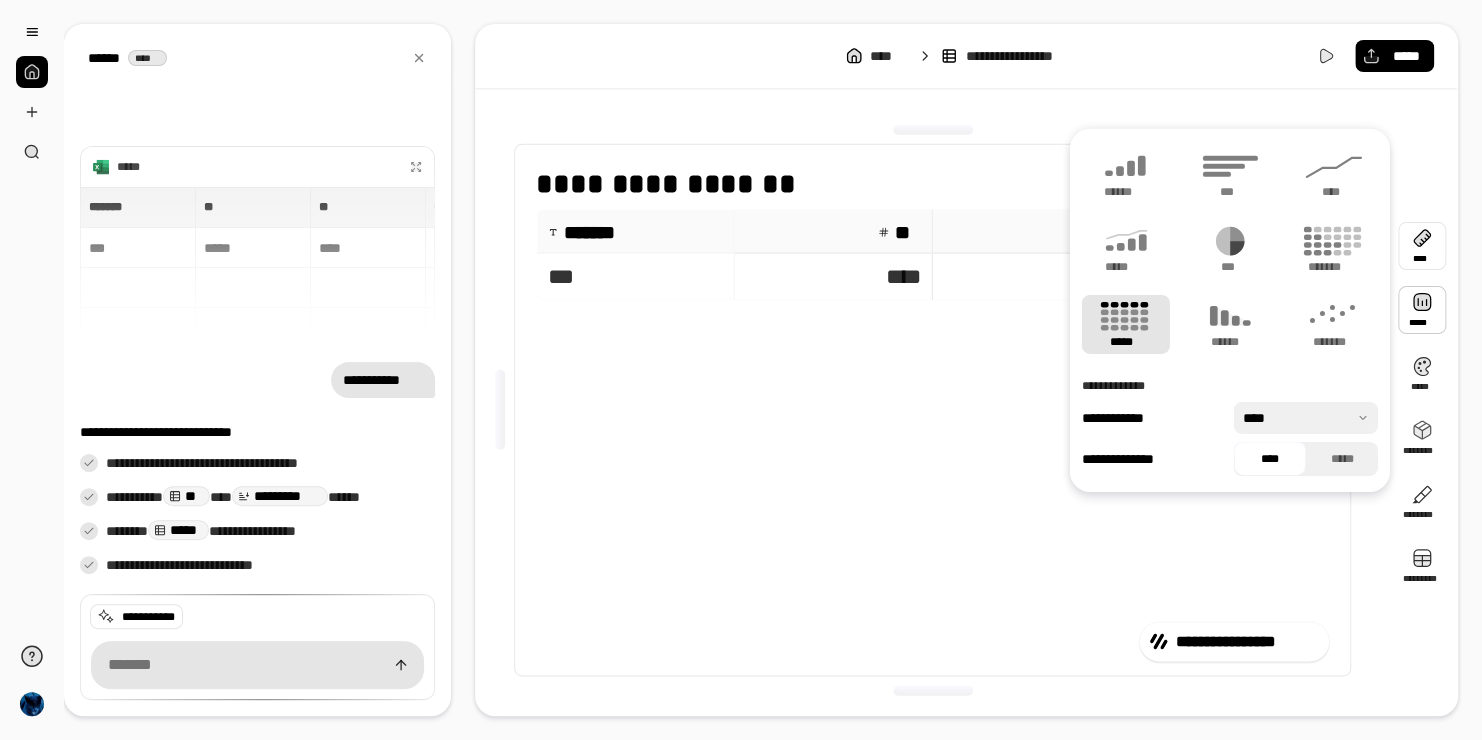 click at bounding box center [1422, 246] 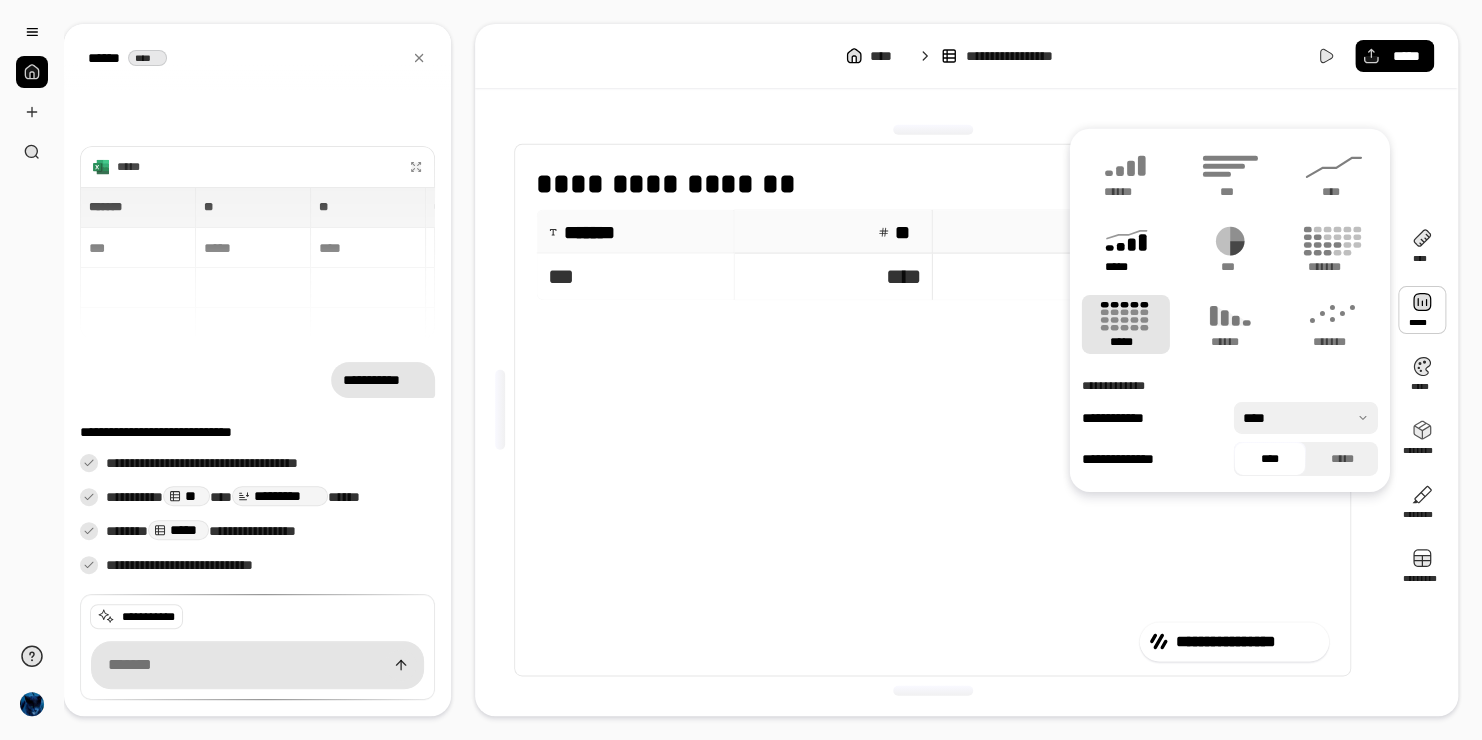 click 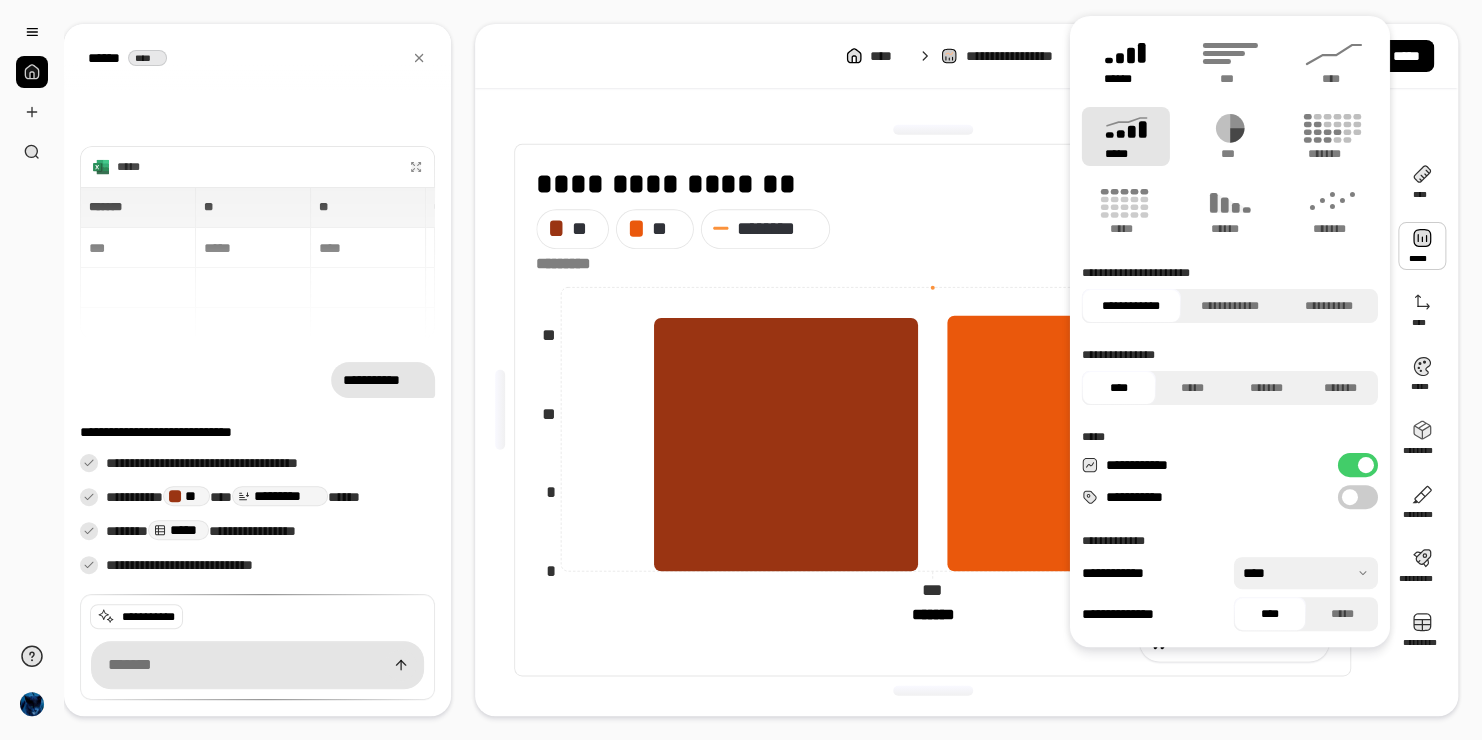 click on "******" at bounding box center (1126, 79) 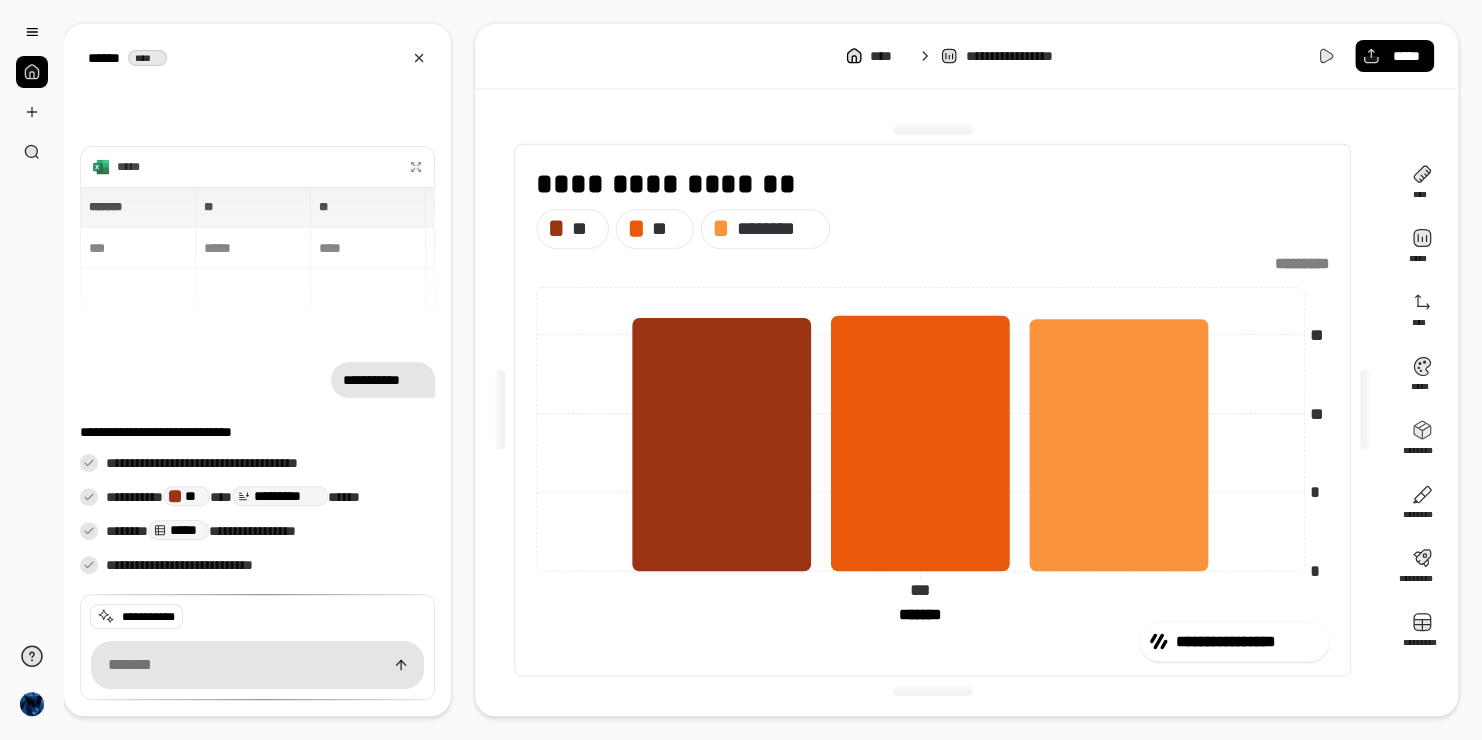 click 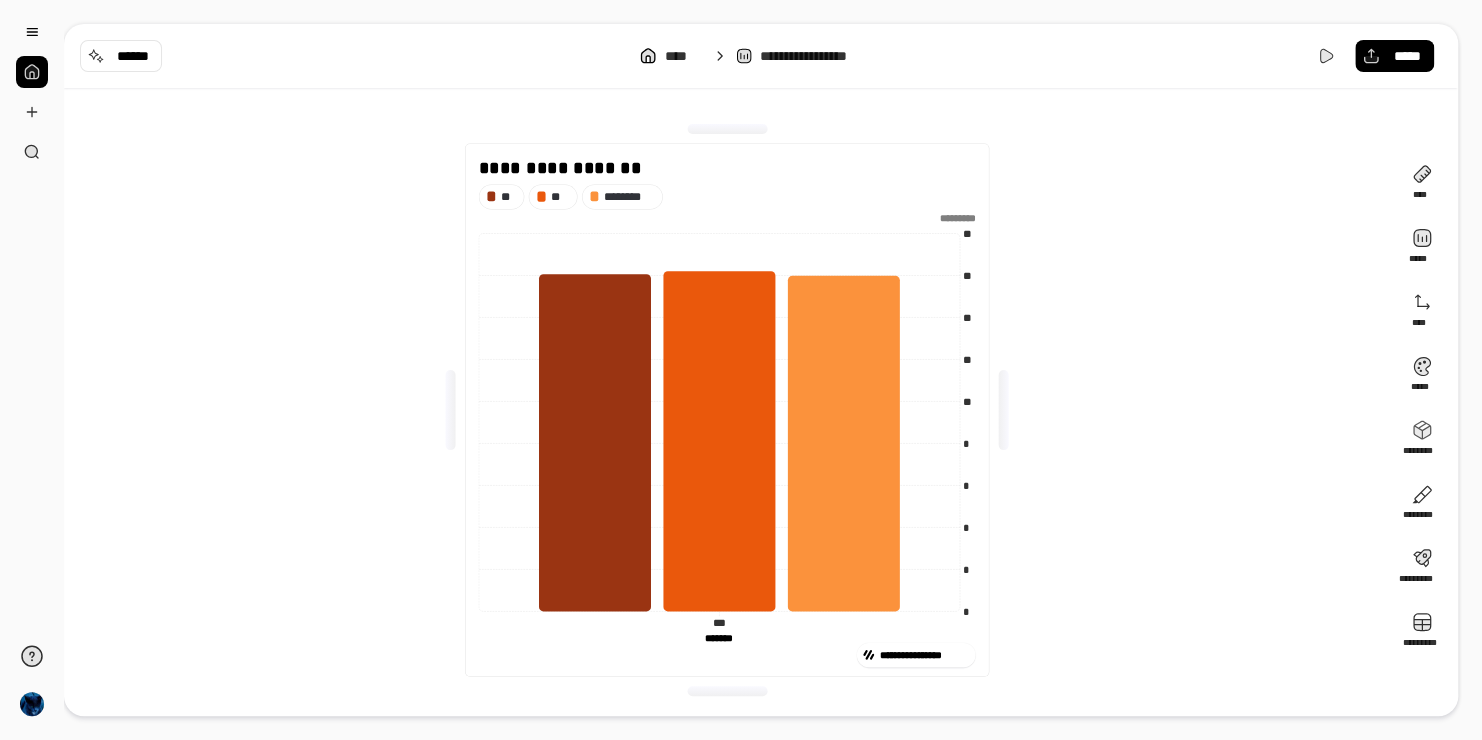 click on "**********" at bounding box center [741, 370] 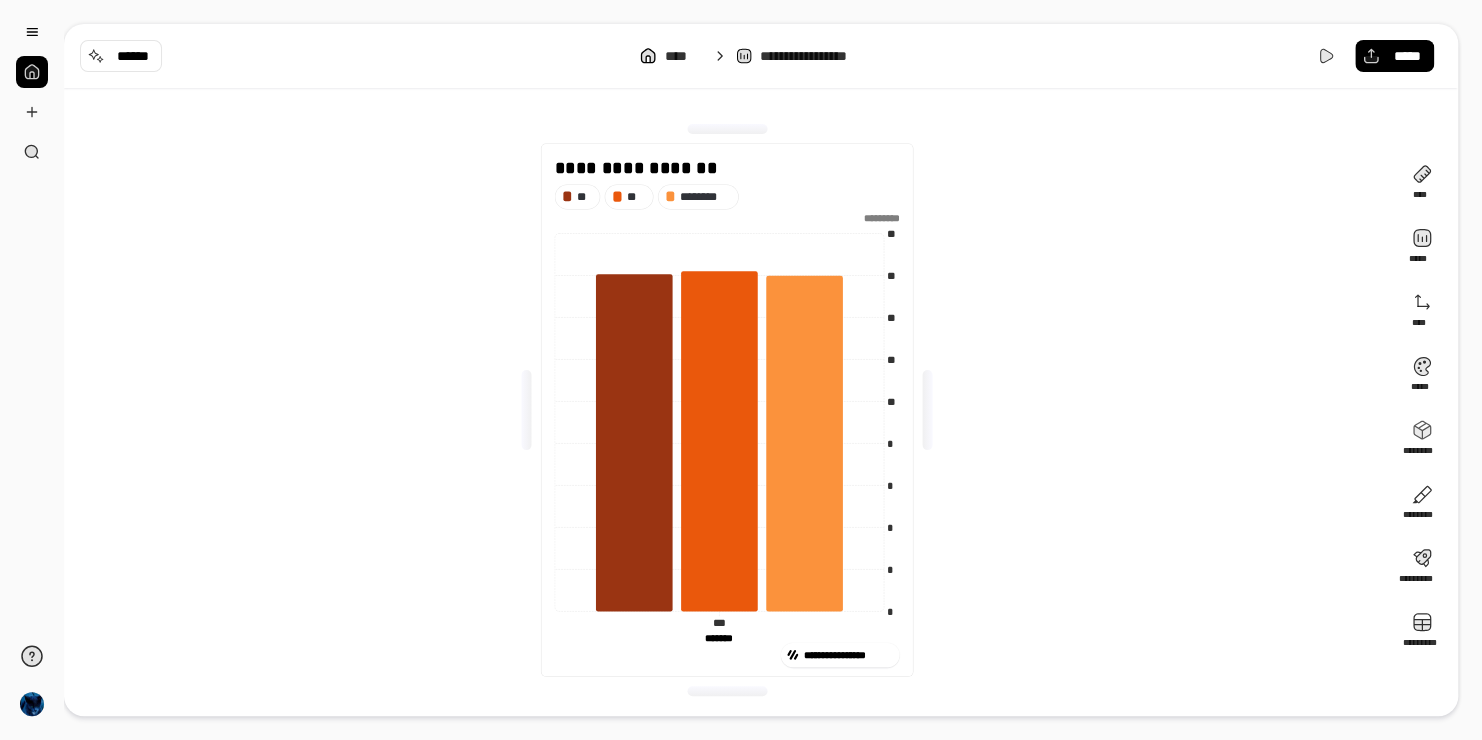 click at bounding box center (928, 410) 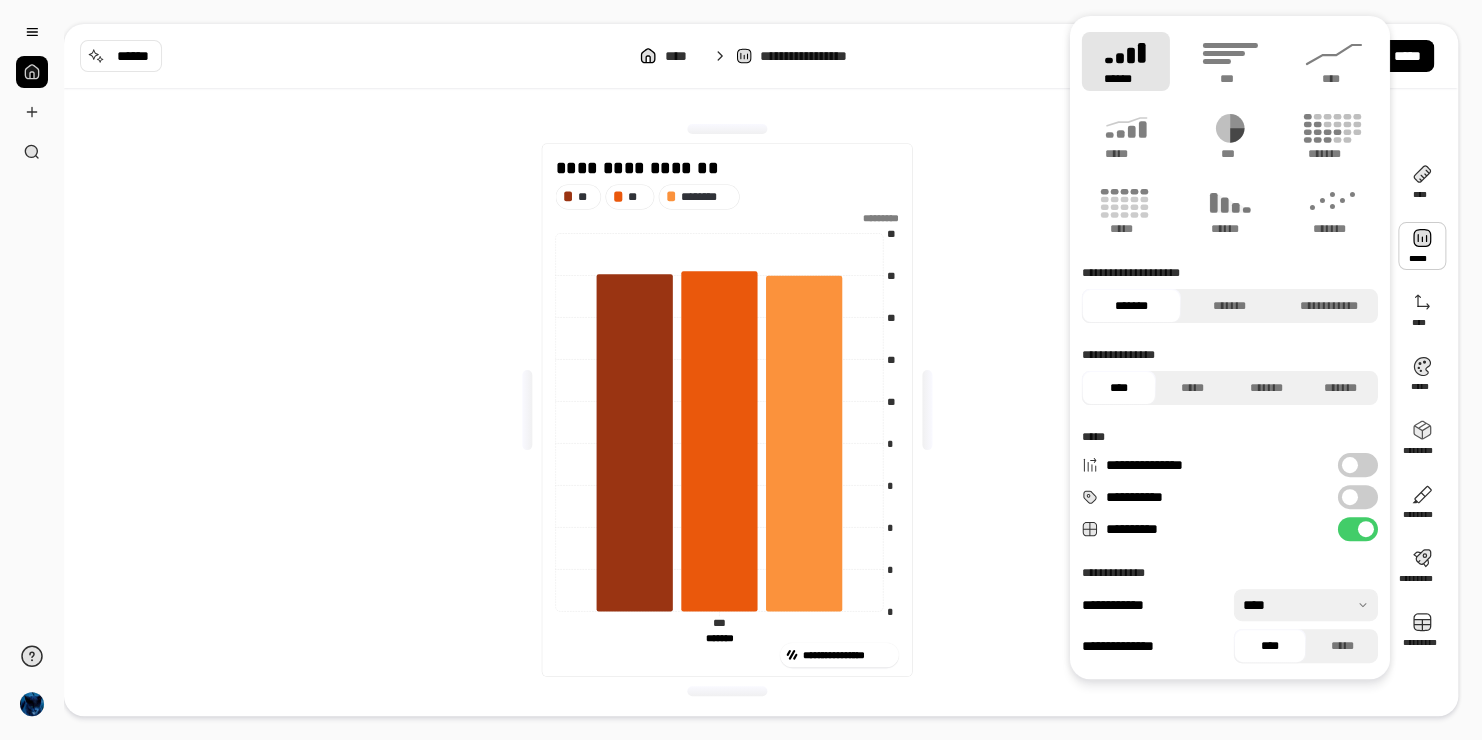 click at bounding box center (1350, 497) 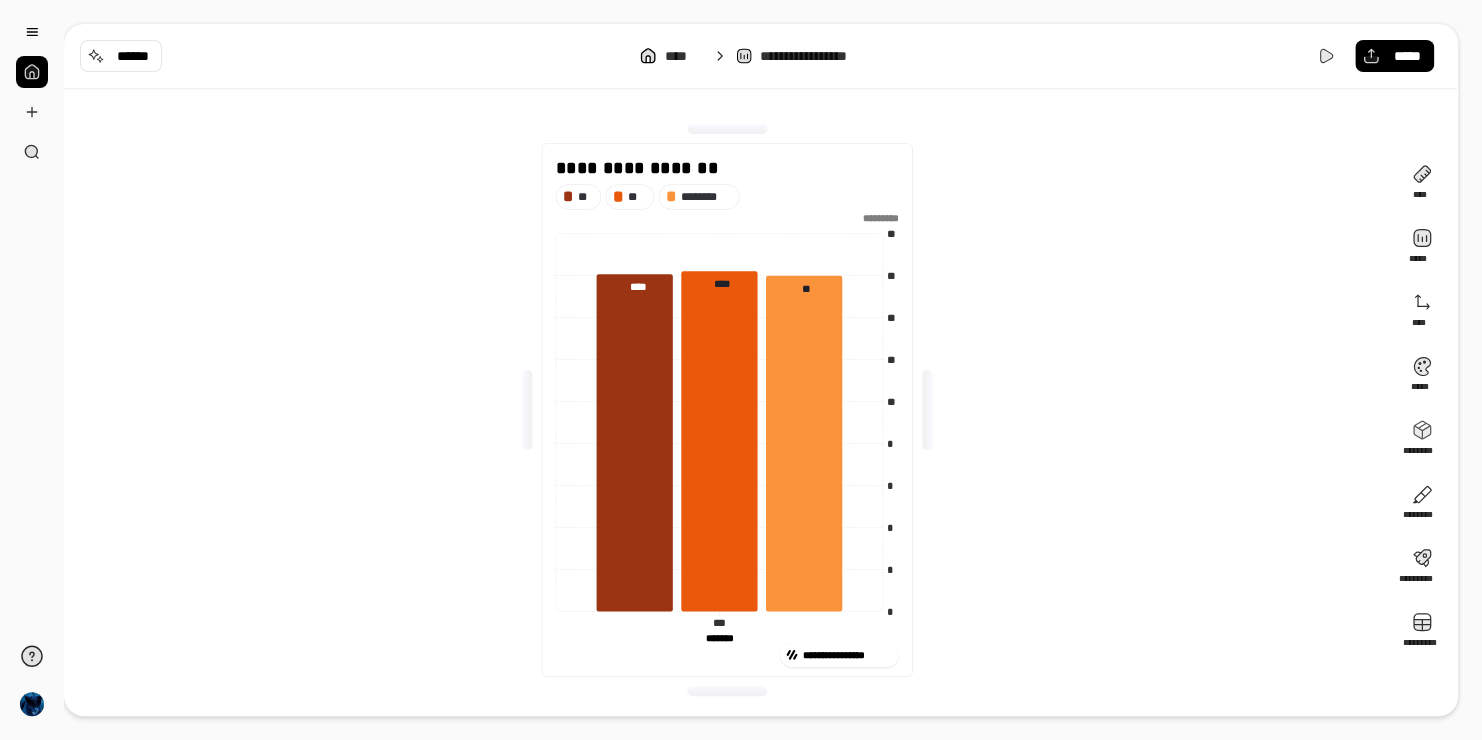 click on "**********" at bounding box center [727, 410] 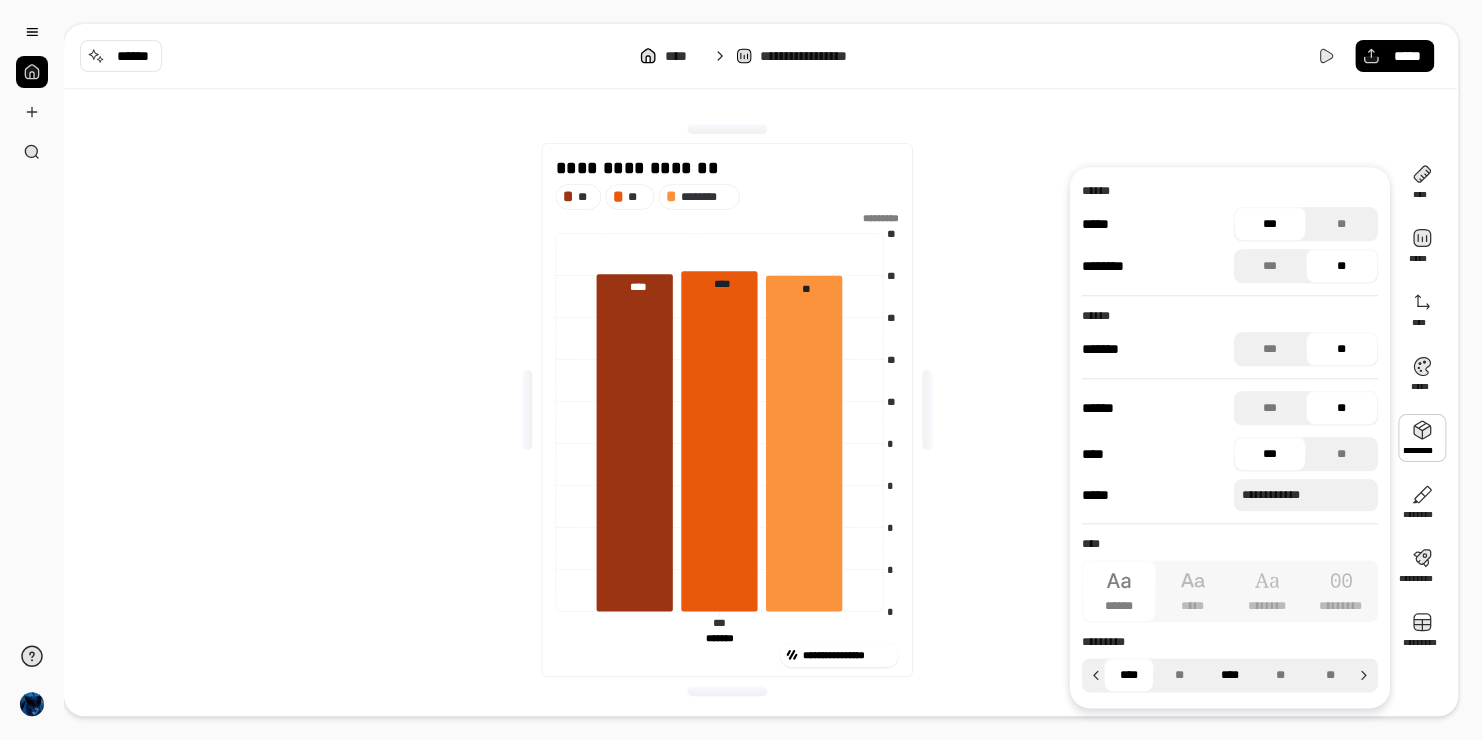 click on "****" at bounding box center [1229, 675] 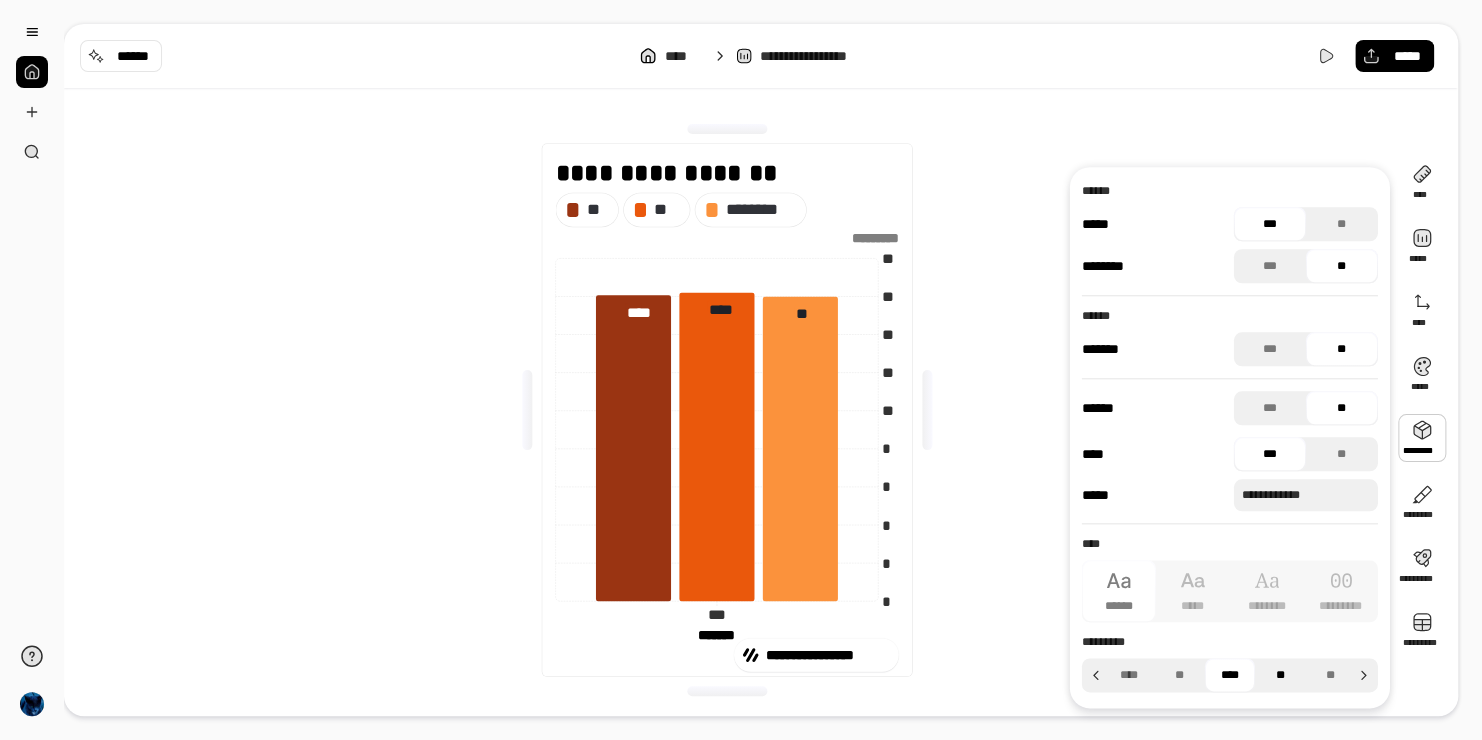 click on "**" at bounding box center (1280, 675) 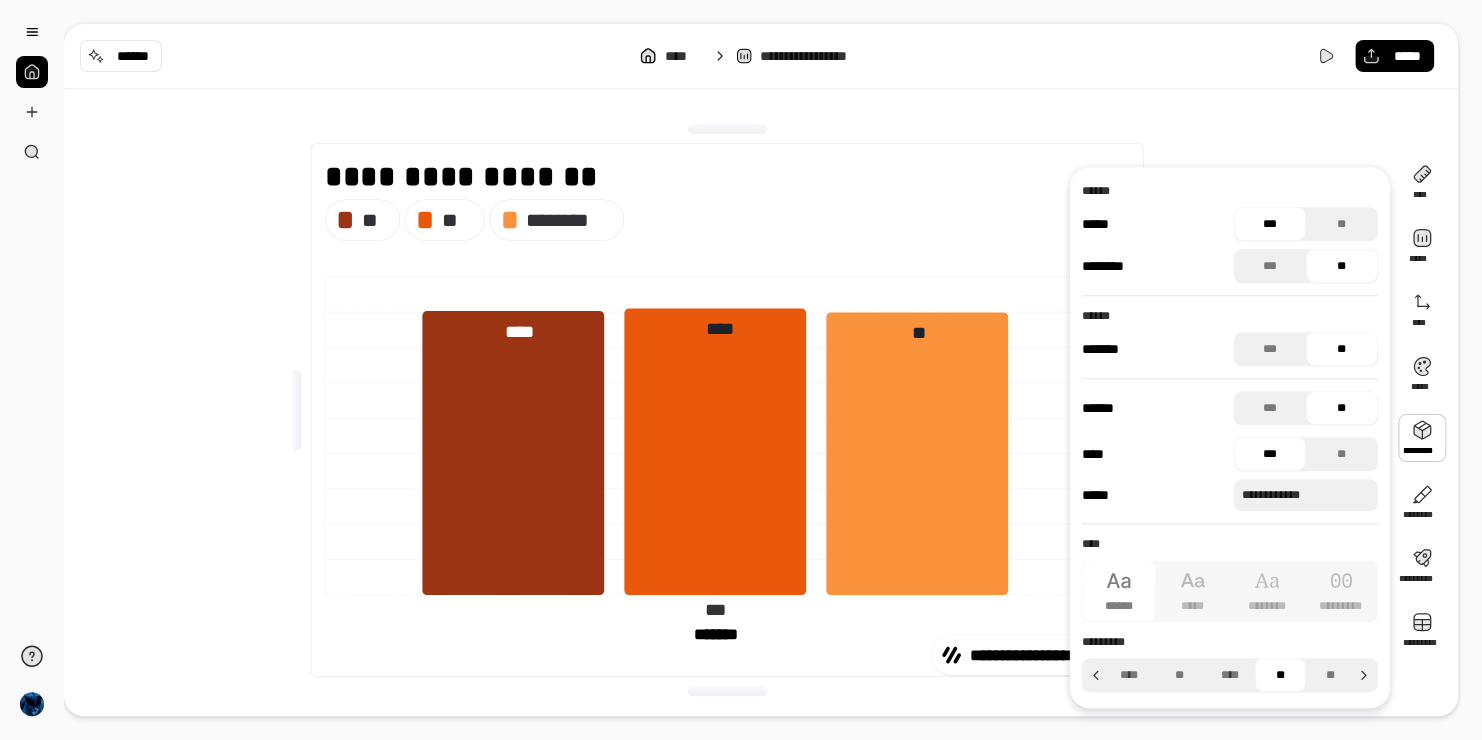 click on "**********" at bounding box center (727, 410) 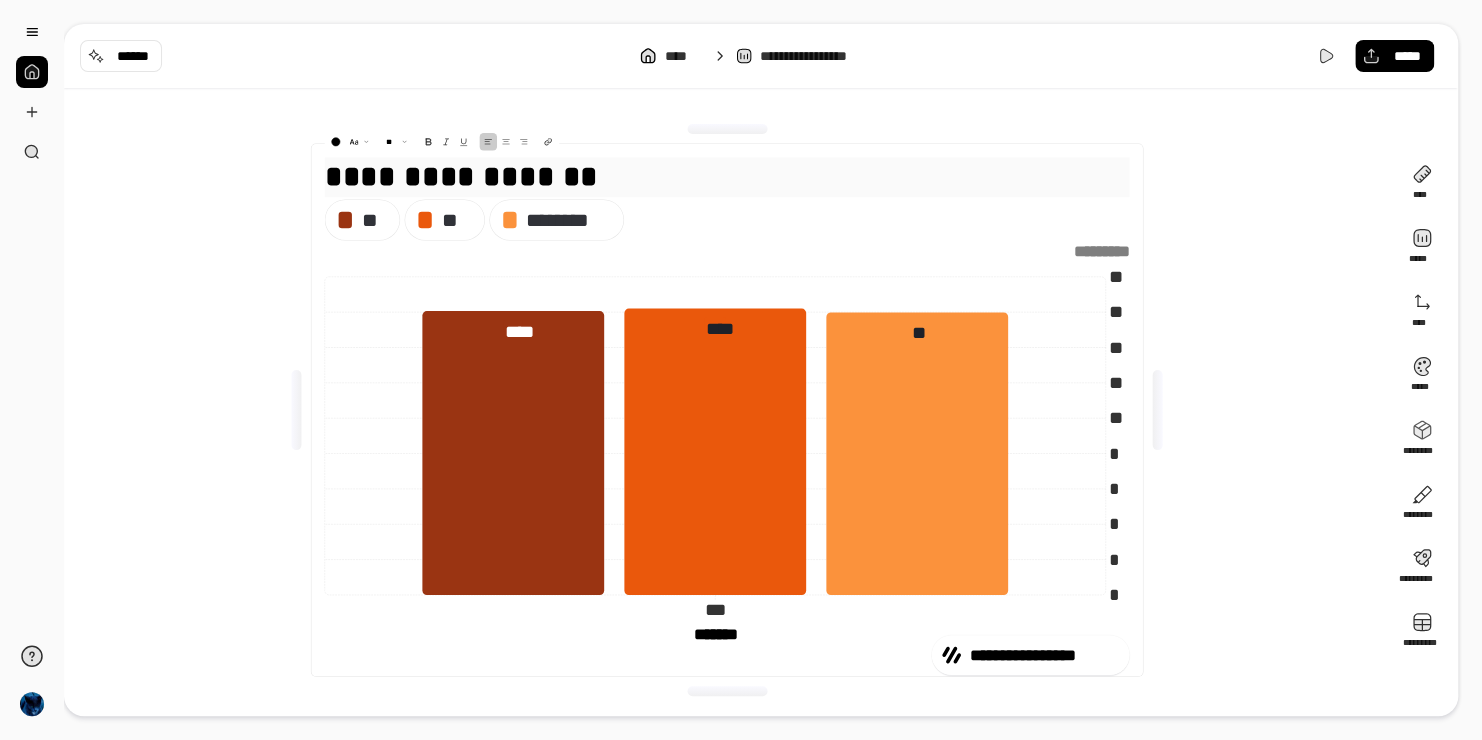 click on "**********" at bounding box center [727, 175] 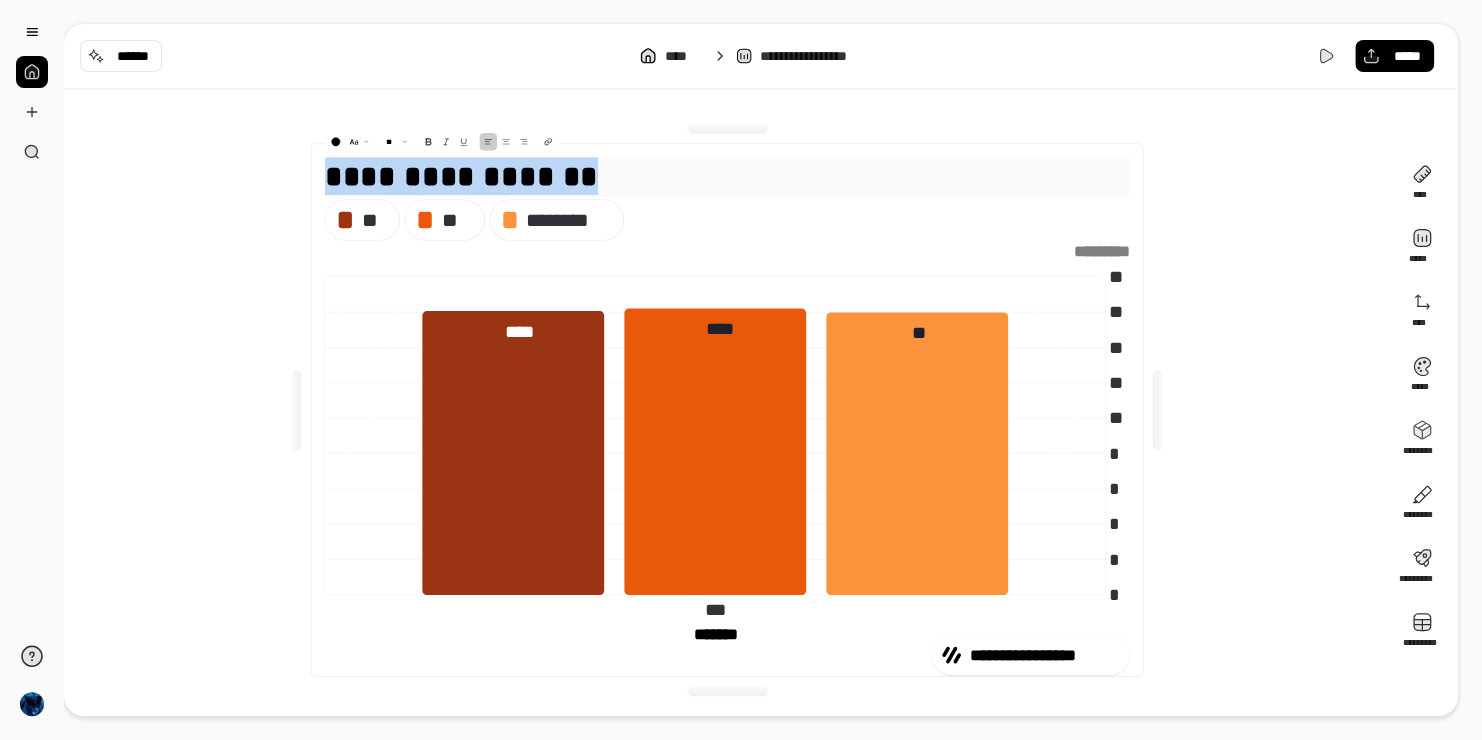 type 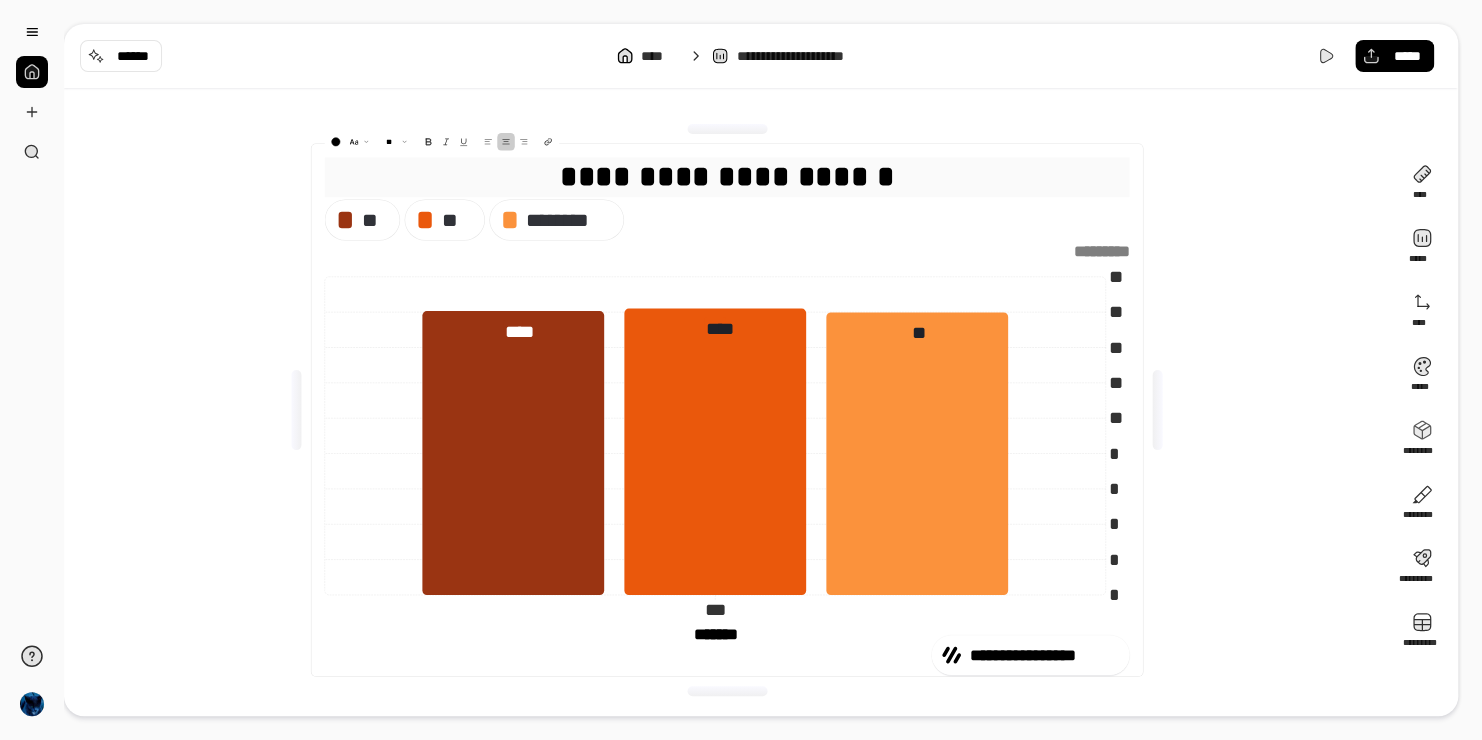 click at bounding box center (506, 142) 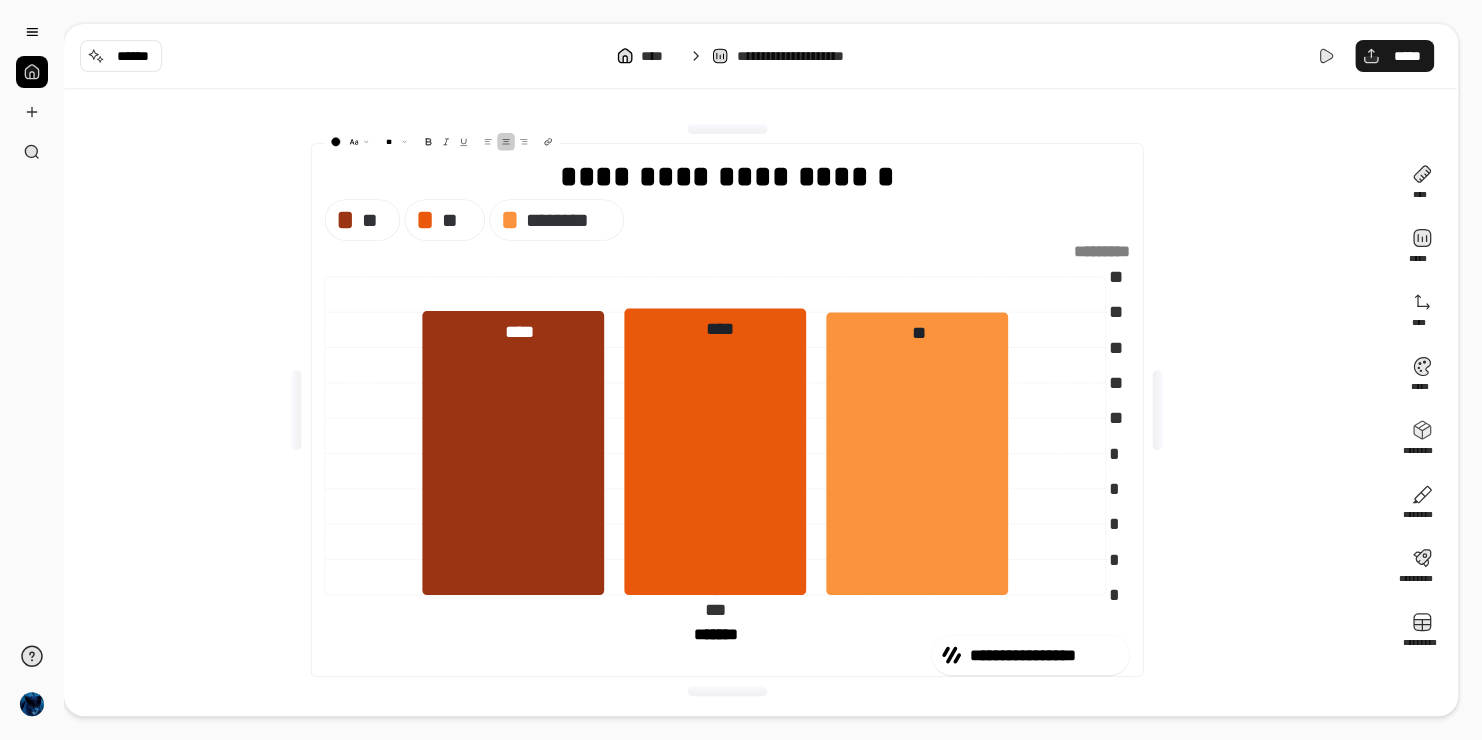 click on "*****" at bounding box center [1406, 56] 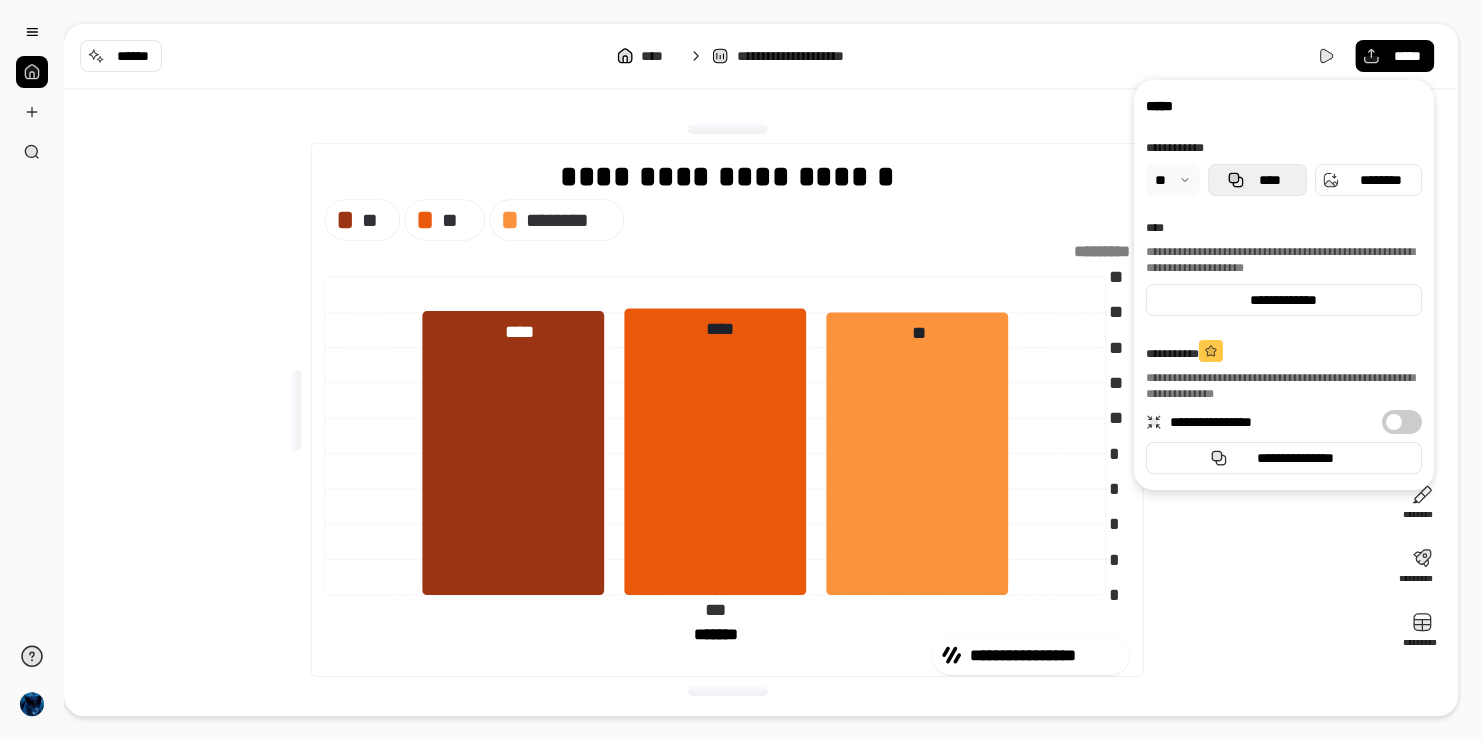 click on "****" at bounding box center (1257, 180) 